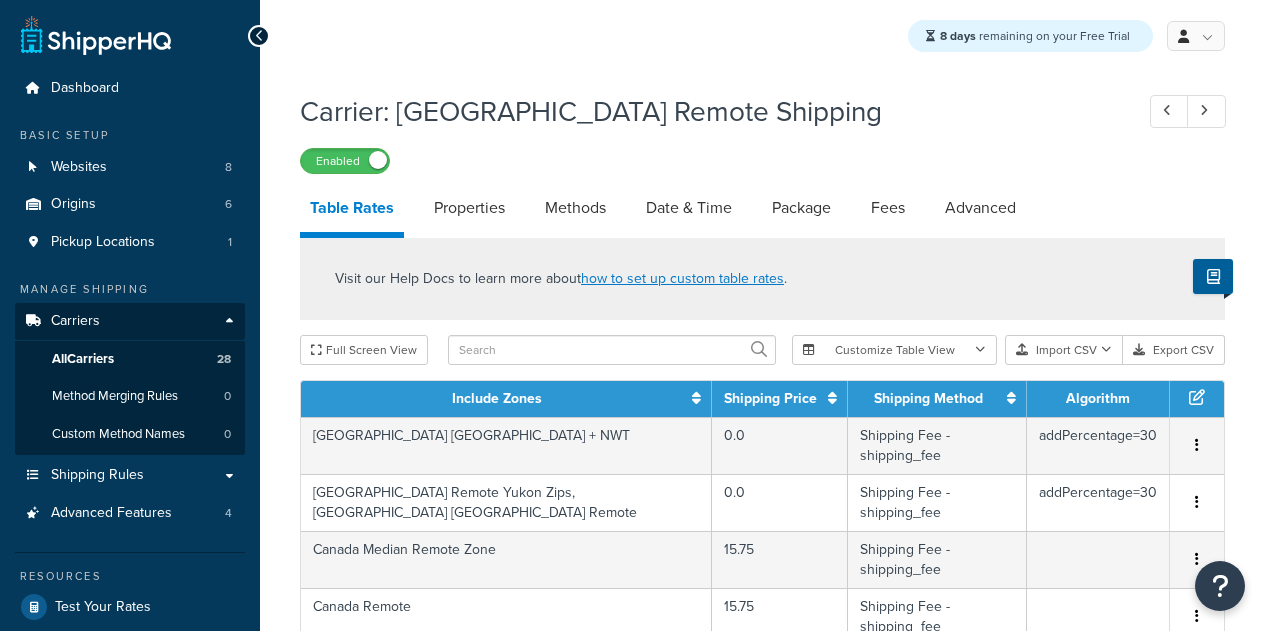 select on "25" 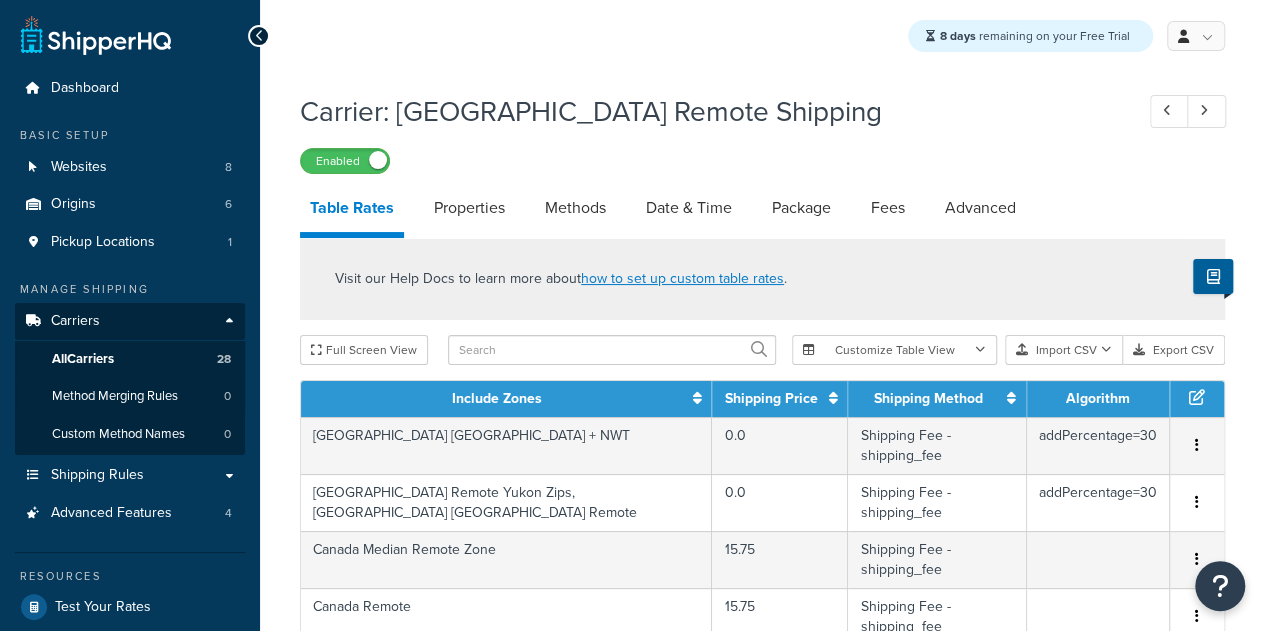 scroll, scrollTop: 0, scrollLeft: 0, axis: both 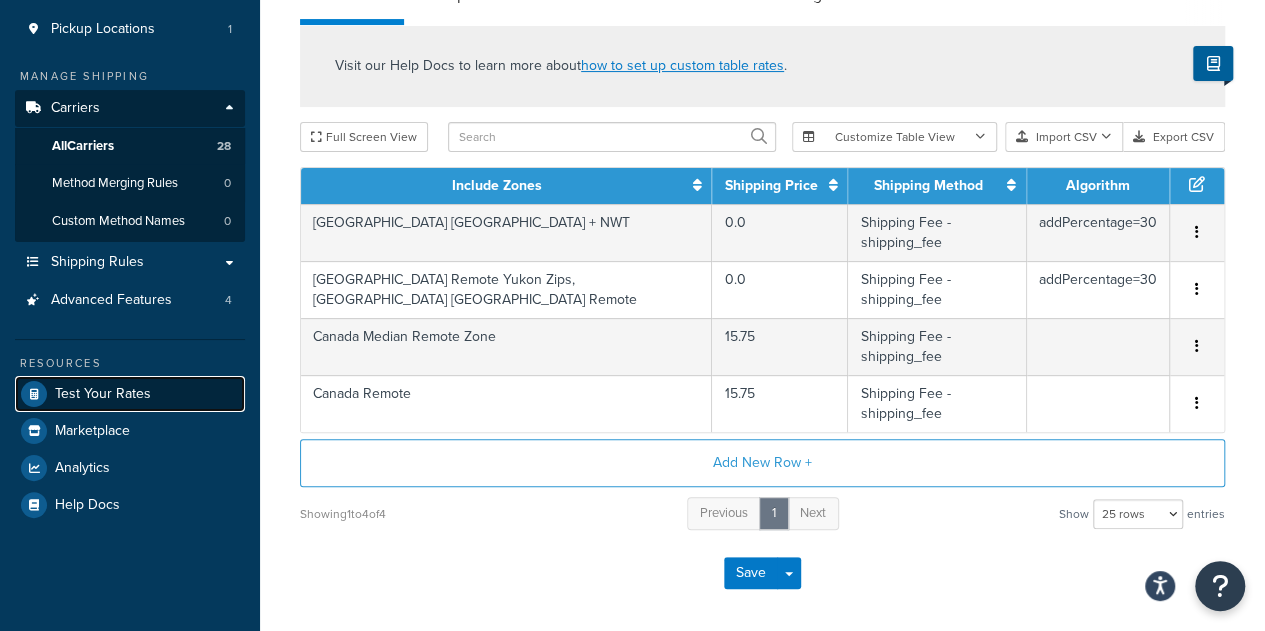 click on "Test Your Rates" at bounding box center [103, 394] 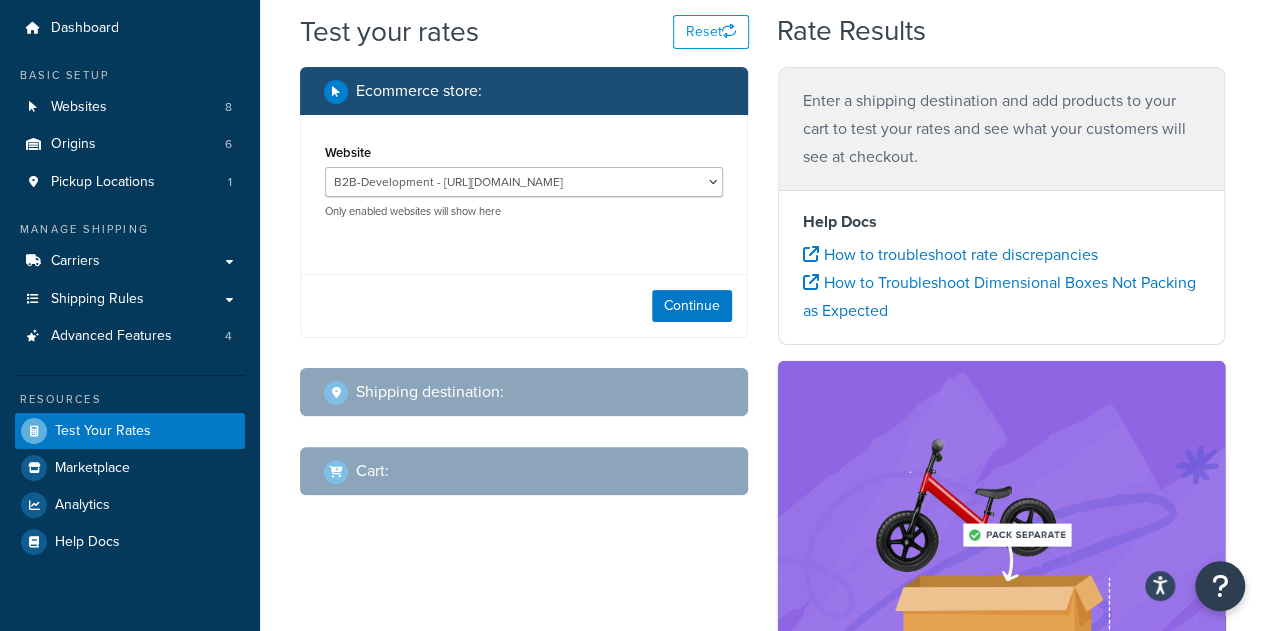 scroll, scrollTop: 58, scrollLeft: 0, axis: vertical 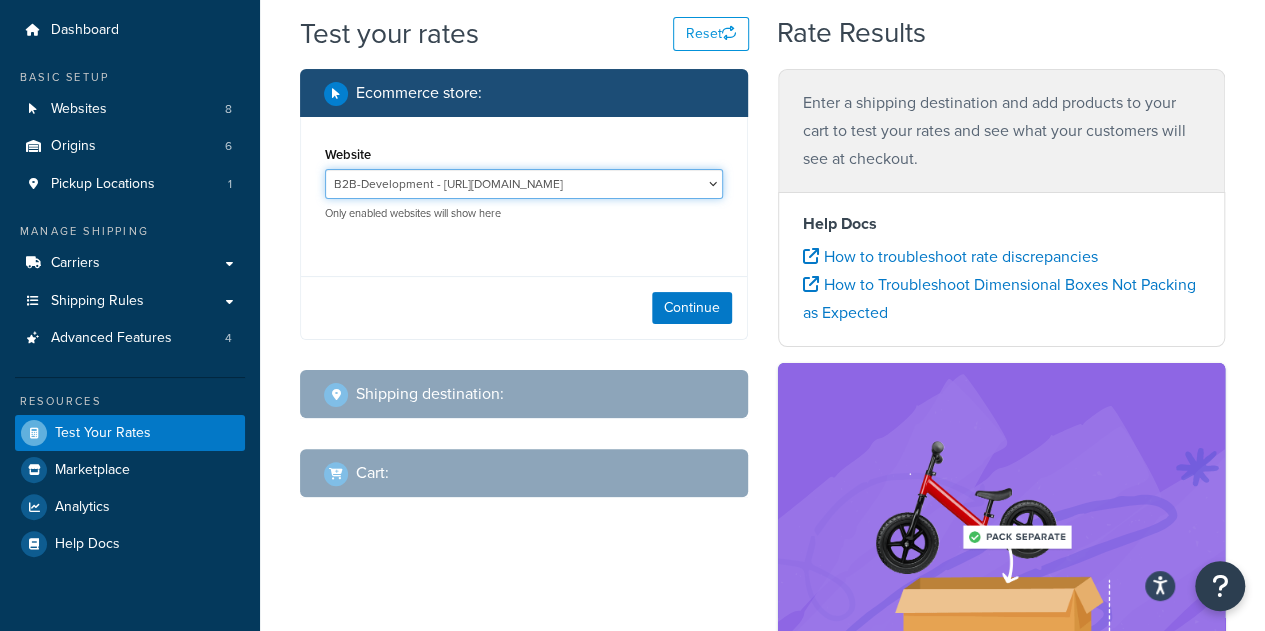 click on "B2B-Development - [URL][DOMAIN_NAME] B2B-QA - [URL][DOMAIN_NAME] BKTN 001 - [URL][DOMAIN_NAME] Development - [DOMAIN_NAME] Production SFCC - [DOMAIN_NAME] Sandbox 006 - [DOMAIN_NAME] Staging - [DOMAIN_NAME]" at bounding box center [524, 184] 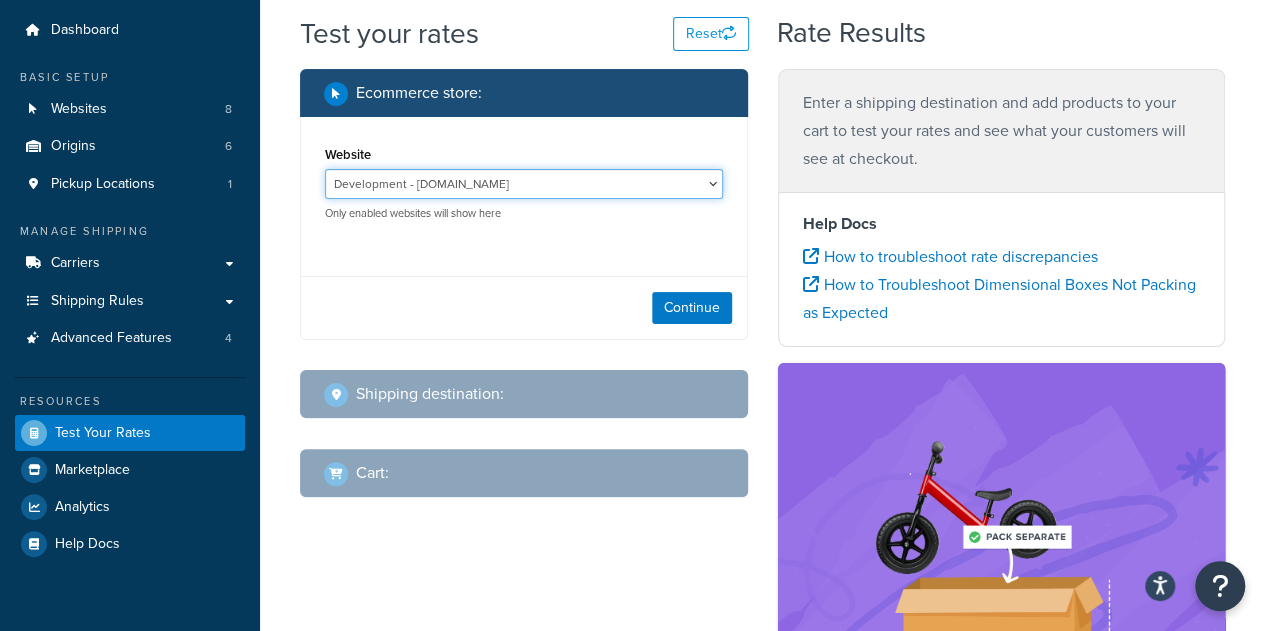 click on "B2B-Development - [URL][DOMAIN_NAME] B2B-QA - [URL][DOMAIN_NAME] BKTN 001 - [URL][DOMAIN_NAME] Development - [DOMAIN_NAME] Production SFCC - [DOMAIN_NAME] Sandbox 006 - [DOMAIN_NAME] Staging - [DOMAIN_NAME]" at bounding box center (524, 184) 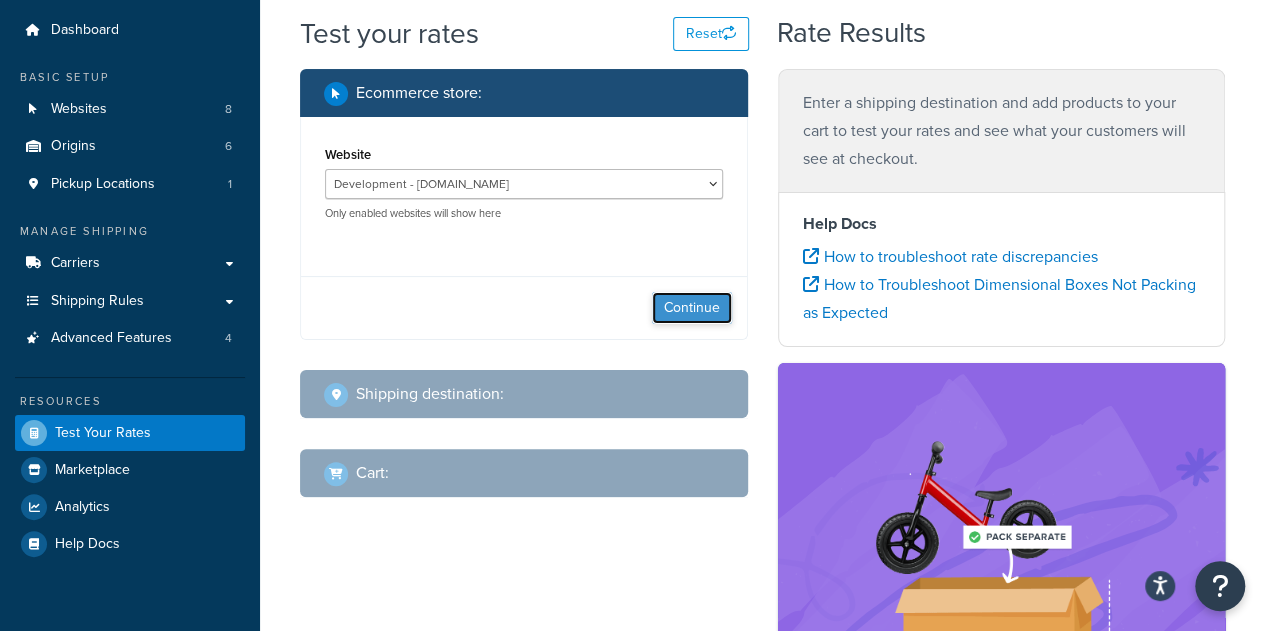 click on "Continue" at bounding box center (692, 308) 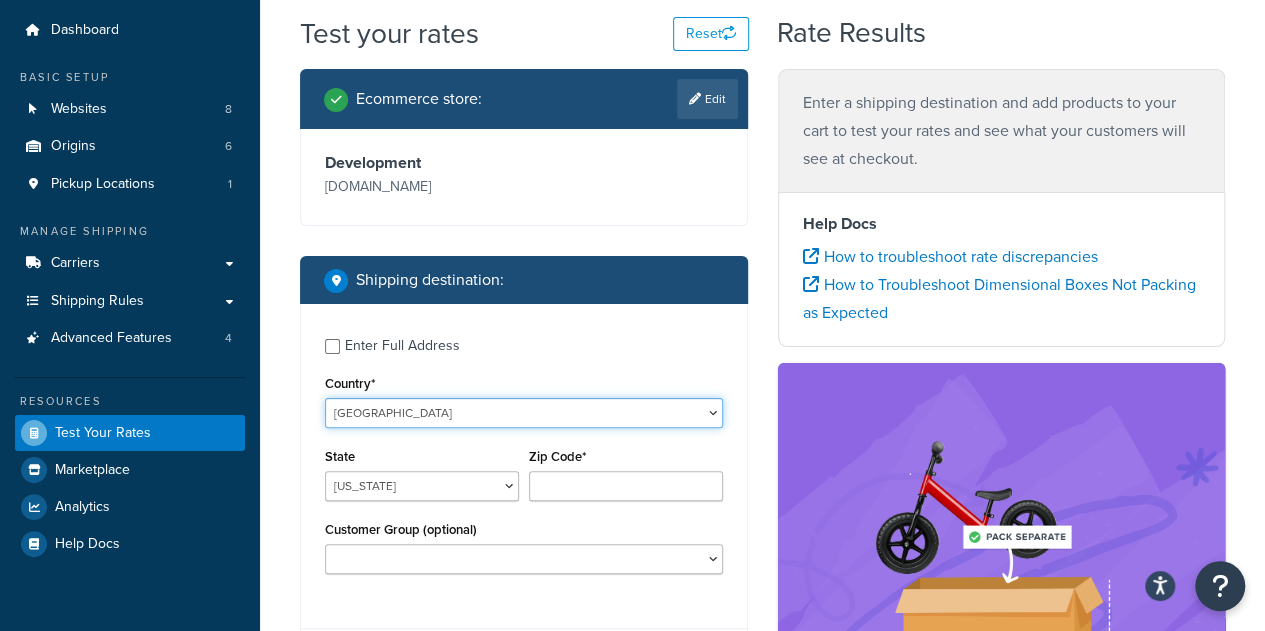 click on "[GEOGRAPHIC_DATA]  [GEOGRAPHIC_DATA]  [GEOGRAPHIC_DATA]  [GEOGRAPHIC_DATA]  [GEOGRAPHIC_DATA]  [GEOGRAPHIC_DATA]  [US_STATE]  [GEOGRAPHIC_DATA]  [GEOGRAPHIC_DATA]  [GEOGRAPHIC_DATA]  [GEOGRAPHIC_DATA]  [GEOGRAPHIC_DATA]  [GEOGRAPHIC_DATA]  [GEOGRAPHIC_DATA]  [GEOGRAPHIC_DATA]  [GEOGRAPHIC_DATA]  [GEOGRAPHIC_DATA]  [GEOGRAPHIC_DATA]  [GEOGRAPHIC_DATA]  [GEOGRAPHIC_DATA]  [GEOGRAPHIC_DATA]  [GEOGRAPHIC_DATA]  [GEOGRAPHIC_DATA]  [GEOGRAPHIC_DATA]  [GEOGRAPHIC_DATA]  [GEOGRAPHIC_DATA]  [GEOGRAPHIC_DATA]  [GEOGRAPHIC_DATA]  [GEOGRAPHIC_DATA]  [GEOGRAPHIC_DATA], [GEOGRAPHIC_DATA]  [GEOGRAPHIC_DATA]  [GEOGRAPHIC_DATA]  [GEOGRAPHIC_DATA]  [GEOGRAPHIC_DATA]  [GEOGRAPHIC_DATA]  [GEOGRAPHIC_DATA] [GEOGRAPHIC_DATA]  [GEOGRAPHIC_DATA]  [GEOGRAPHIC_DATA]  [GEOGRAPHIC_DATA]  [GEOGRAPHIC_DATA]  [GEOGRAPHIC_DATA]  [GEOGRAPHIC_DATA]  [GEOGRAPHIC_DATA]  [GEOGRAPHIC_DATA]  [GEOGRAPHIC_DATA]  [GEOGRAPHIC_DATA]  [GEOGRAPHIC_DATA]  [GEOGRAPHIC_DATA]  [GEOGRAPHIC_DATA]  [GEOGRAPHIC_DATA] ([GEOGRAPHIC_DATA]  [GEOGRAPHIC_DATA]  [GEOGRAPHIC_DATA]  [GEOGRAPHIC_DATA]  [GEOGRAPHIC_DATA], [GEOGRAPHIC_DATA]  [GEOGRAPHIC_DATA]  [GEOGRAPHIC_DATA]  [GEOGRAPHIC_DATA]  [GEOGRAPHIC_DATA]  [GEOGRAPHIC_DATA]  [GEOGRAPHIC_DATA]  [GEOGRAPHIC_DATA]  [GEOGRAPHIC_DATA]  [GEOGRAPHIC_DATA]  [GEOGRAPHIC_DATA]  [GEOGRAPHIC_DATA]  [GEOGRAPHIC_DATA]  [GEOGRAPHIC_DATA]  [GEOGRAPHIC_DATA]  [GEOGRAPHIC_DATA]  [GEOGRAPHIC_DATA]  [GEOGRAPHIC_DATA]  [GEOGRAPHIC_DATA]  [GEOGRAPHIC_DATA] ([GEOGRAPHIC_DATA])  [GEOGRAPHIC_DATA]  [GEOGRAPHIC_DATA]  [GEOGRAPHIC_DATA]  [GEOGRAPHIC_DATA]  [GEOGRAPHIC_DATA]  [GEOGRAPHIC_DATA]  [GEOGRAPHIC_DATA]  [US_STATE]" at bounding box center (524, 413) 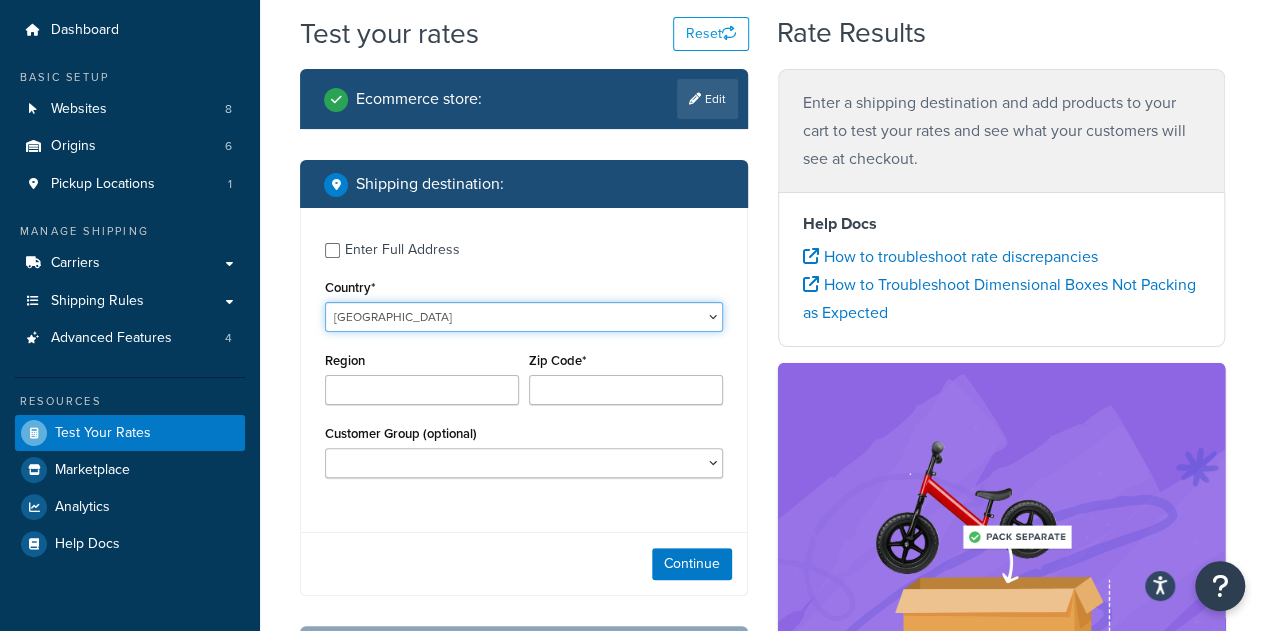 type on "AL" 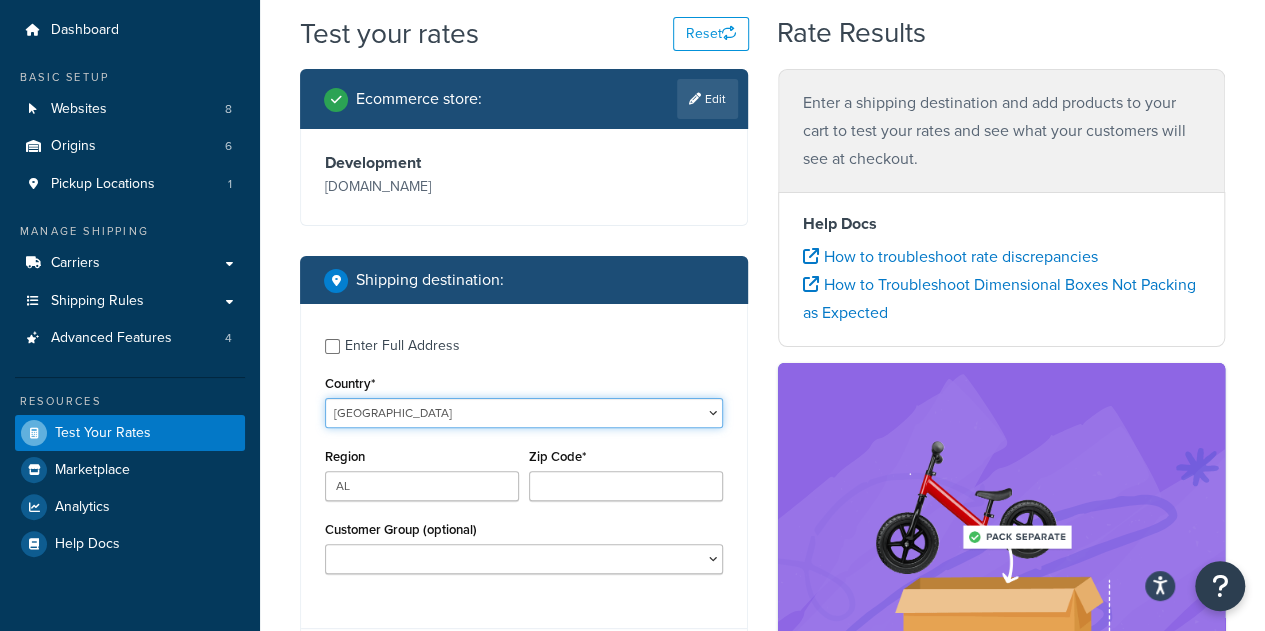 type 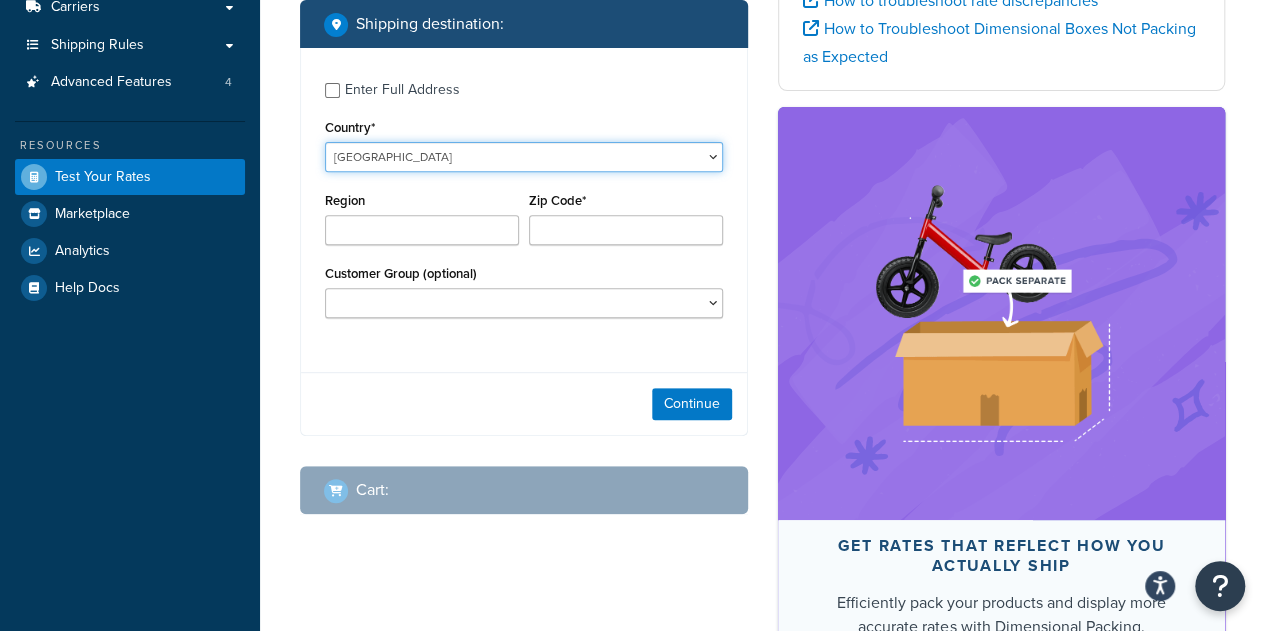 scroll, scrollTop: 315, scrollLeft: 0, axis: vertical 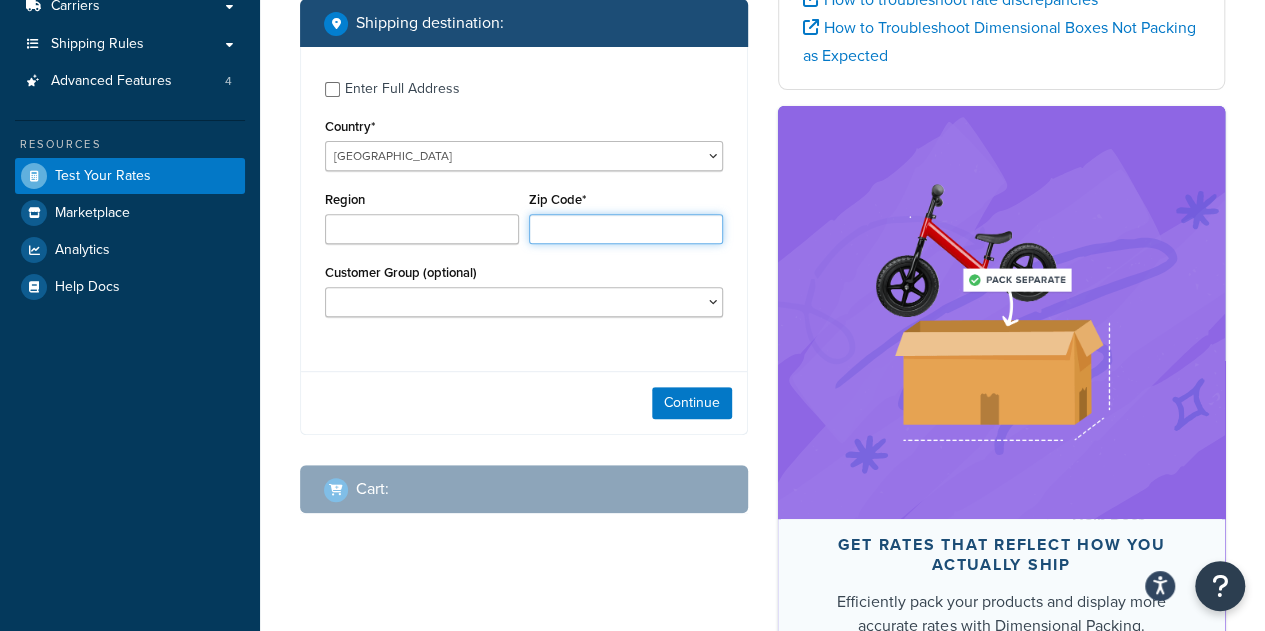 click on "Zip Code*" at bounding box center (626, 229) 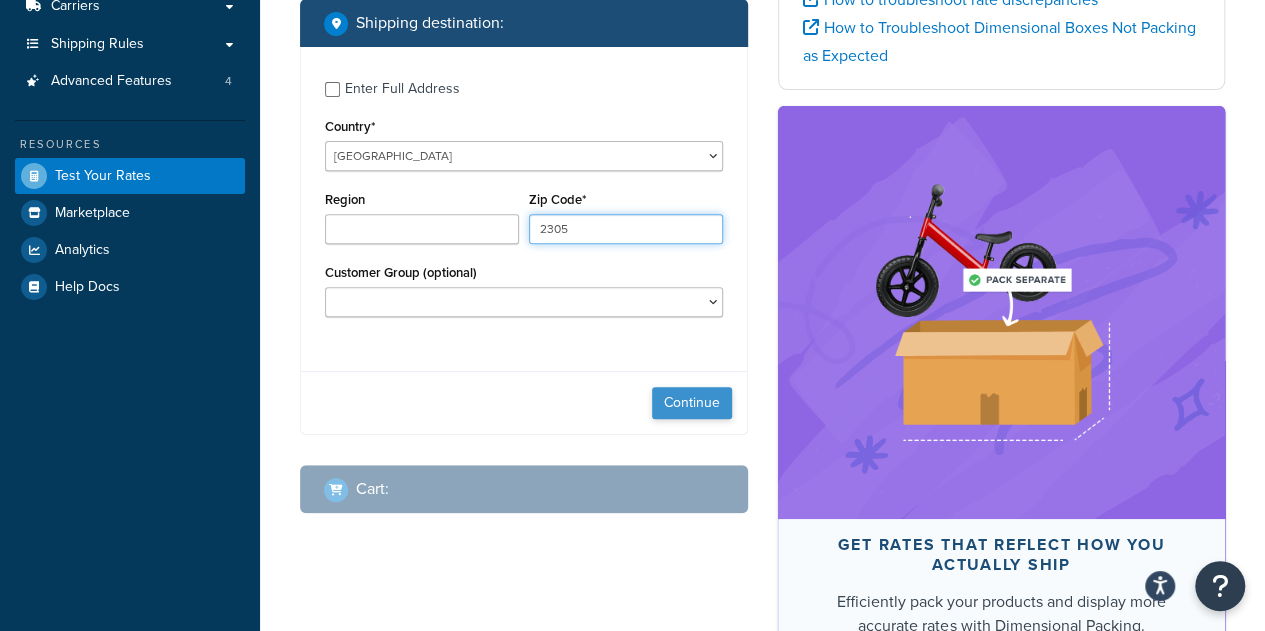 type on "2305" 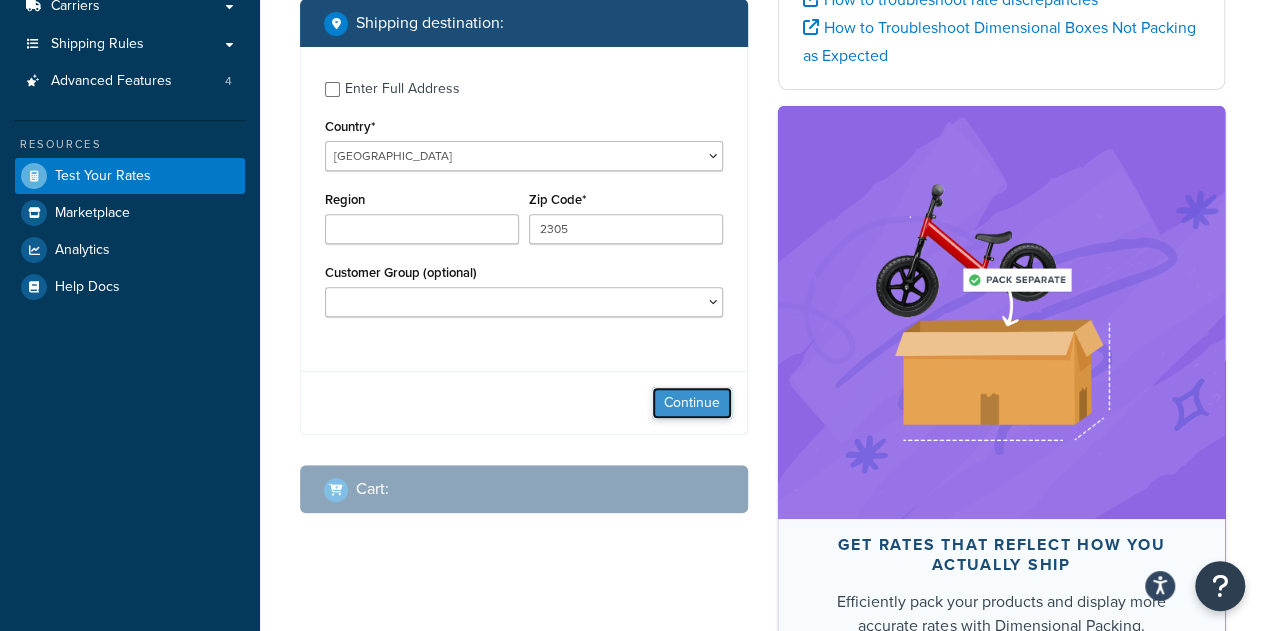 click on "Continue" at bounding box center (692, 403) 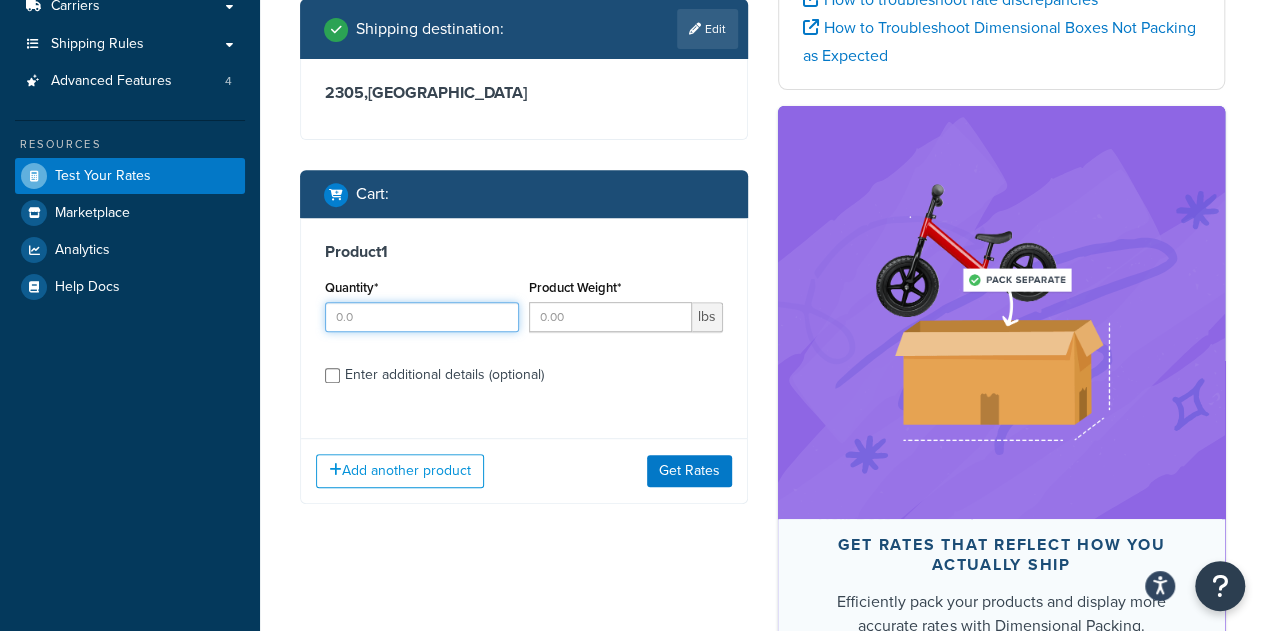 click on "Quantity*" at bounding box center (422, 317) 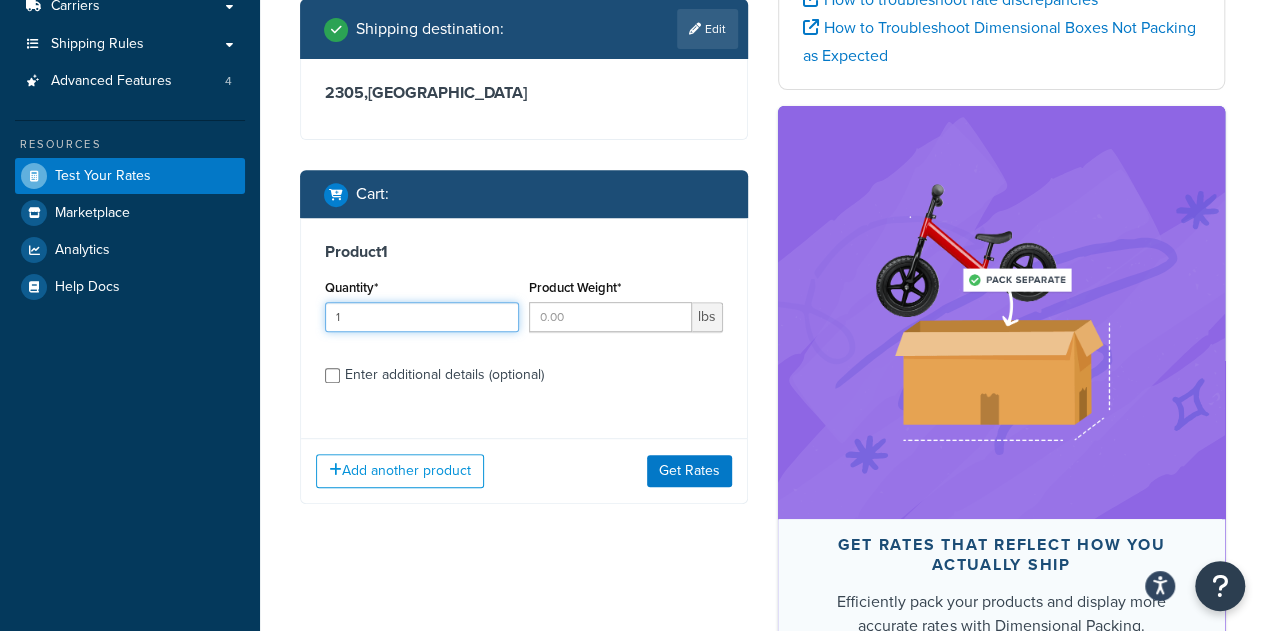 type on "1" 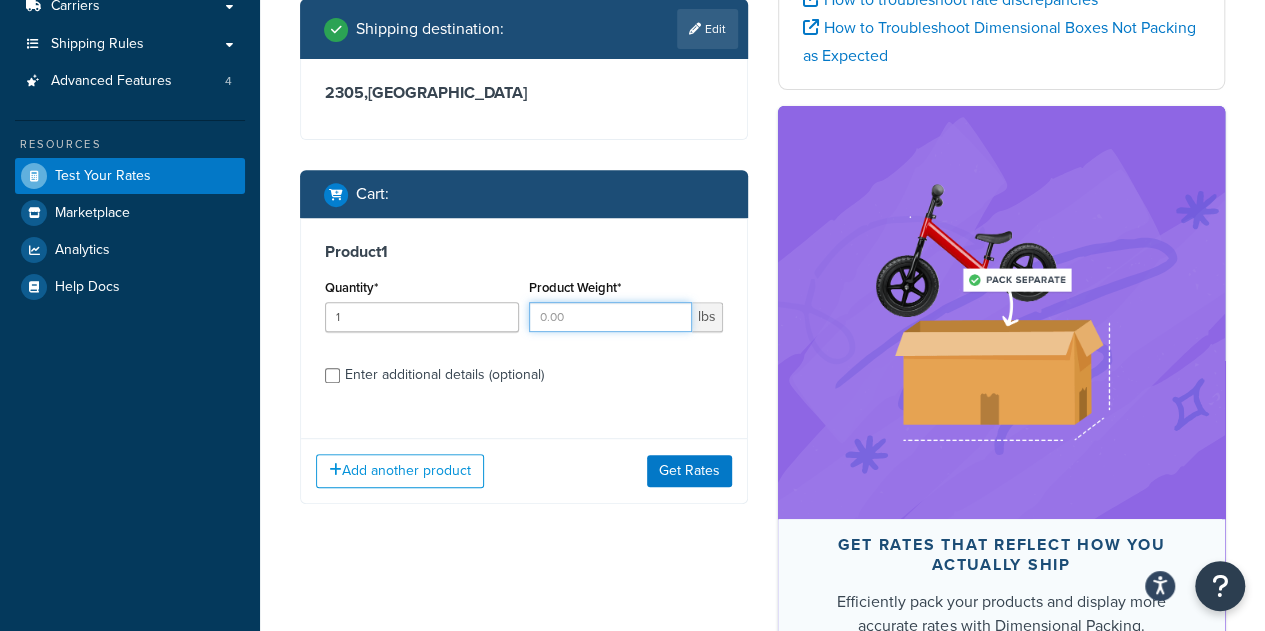 click on "Product Weight*" at bounding box center (610, 317) 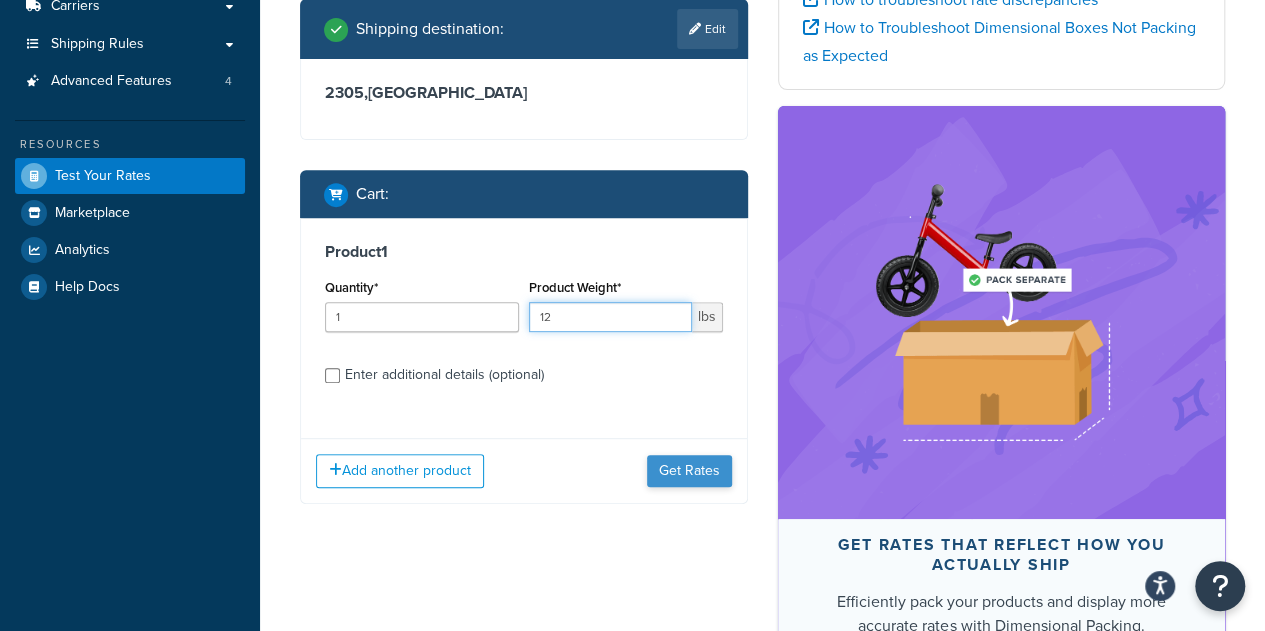 type on "12" 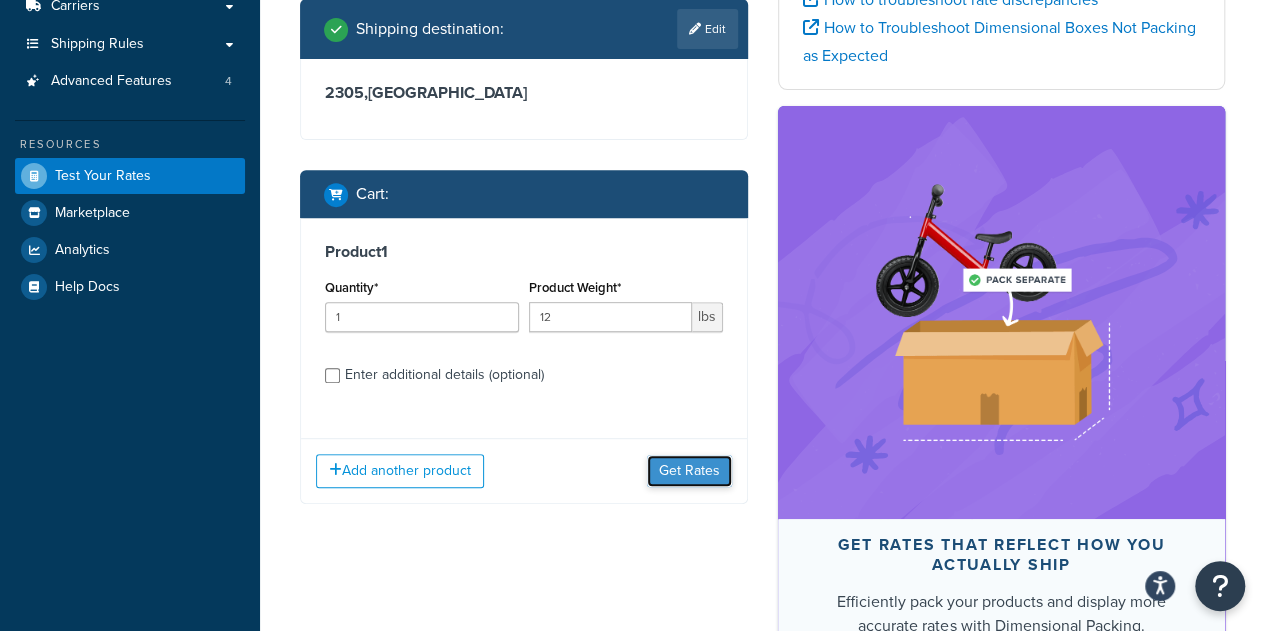 click on "Get Rates" at bounding box center (689, 471) 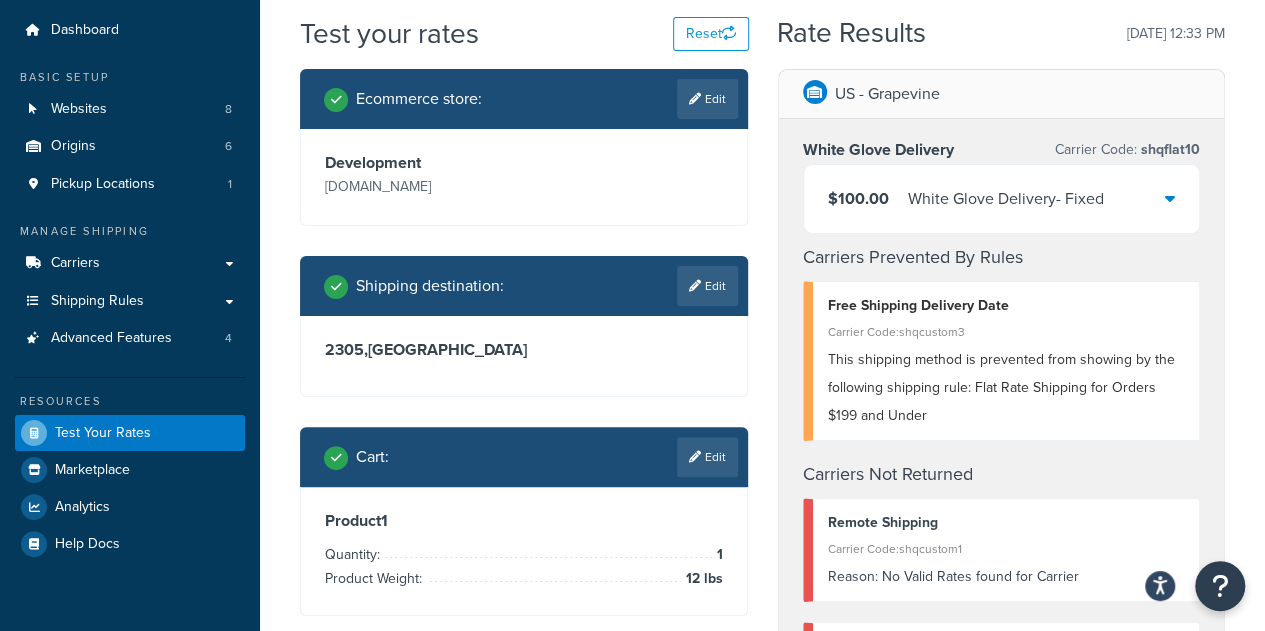 scroll, scrollTop: 56, scrollLeft: 0, axis: vertical 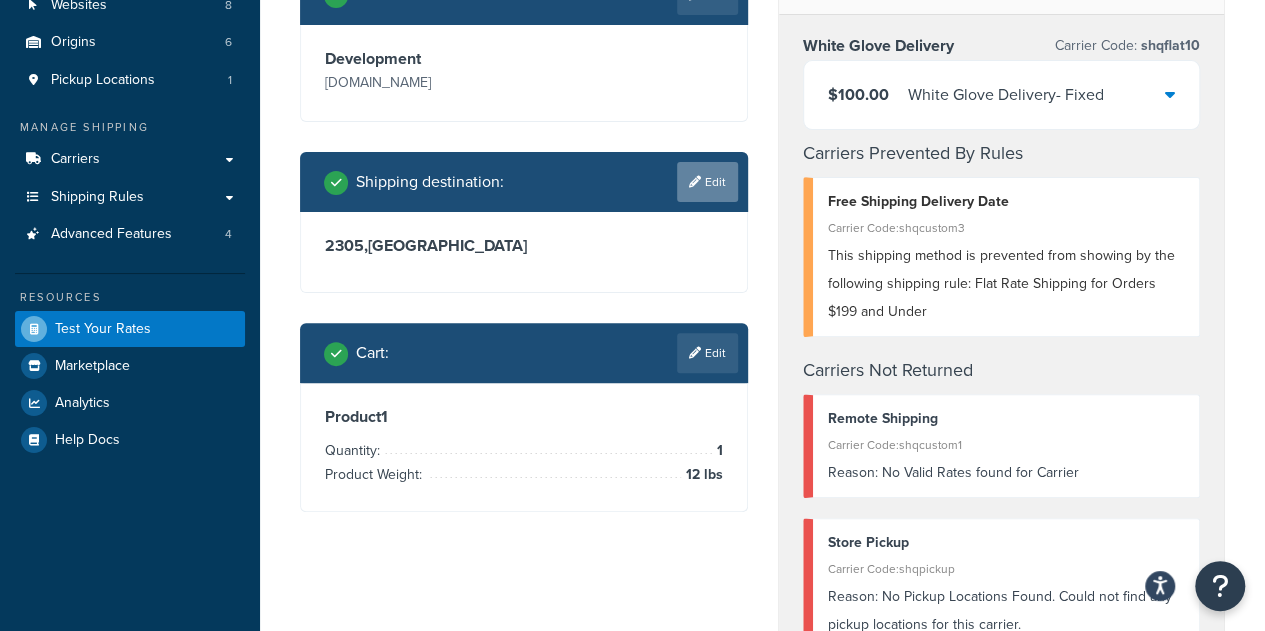 click on "Edit" at bounding box center (707, 182) 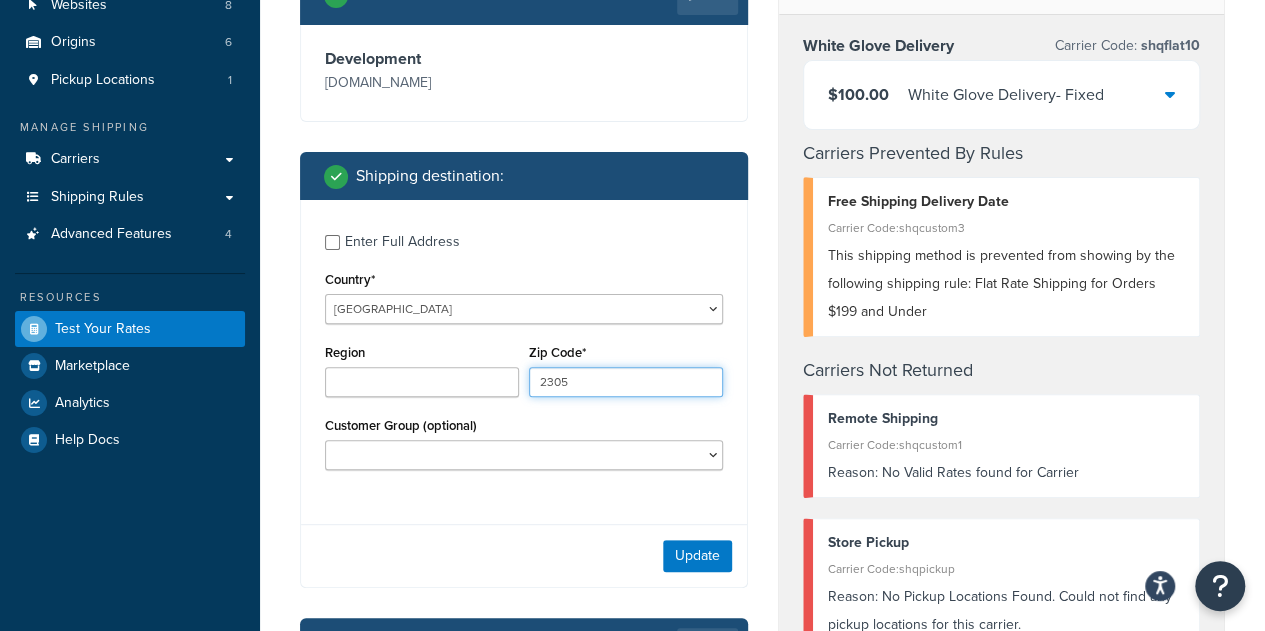click on "2305" at bounding box center [626, 382] 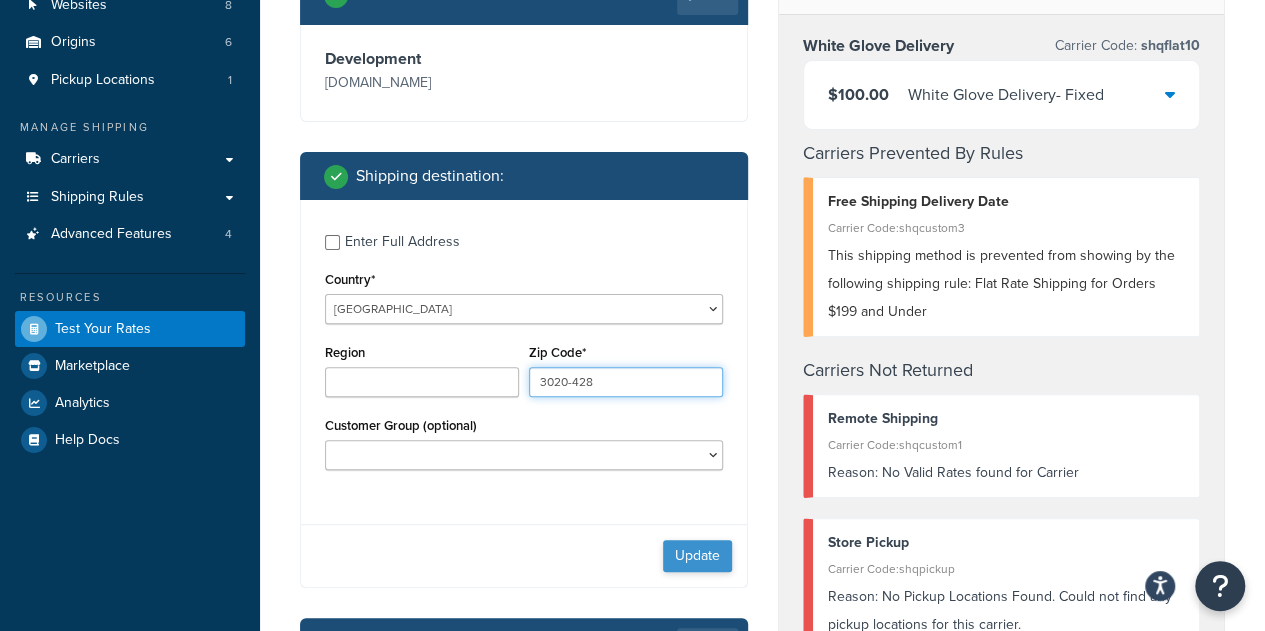 type on "3020-428" 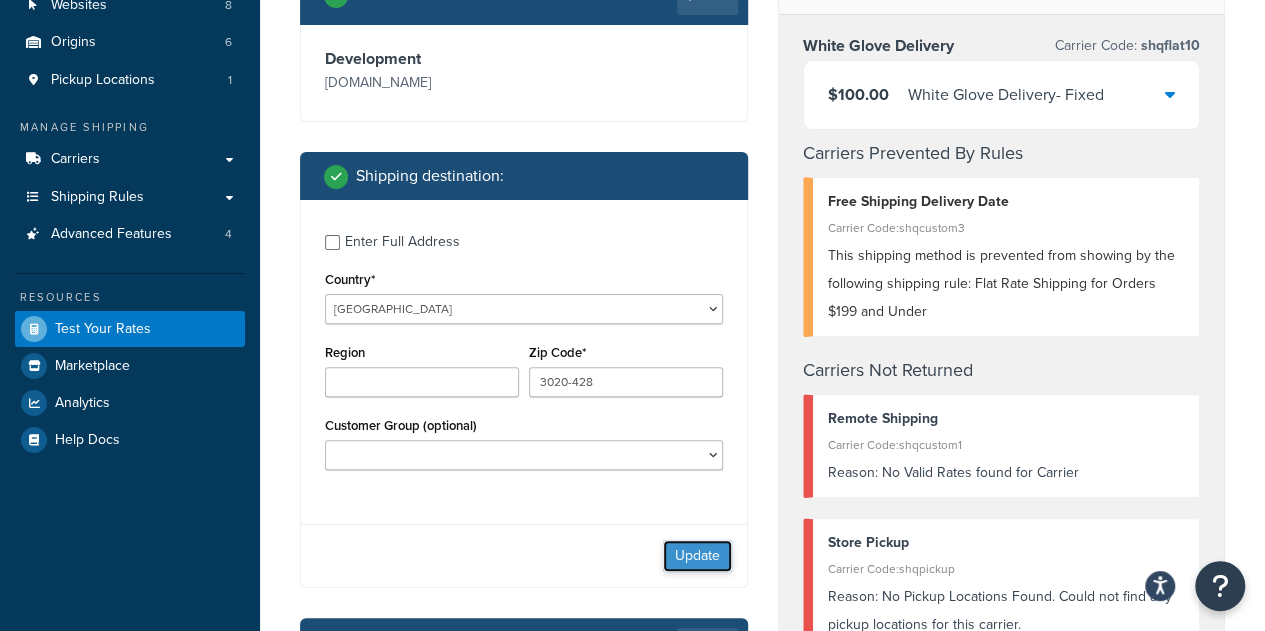 click on "Update" at bounding box center [697, 556] 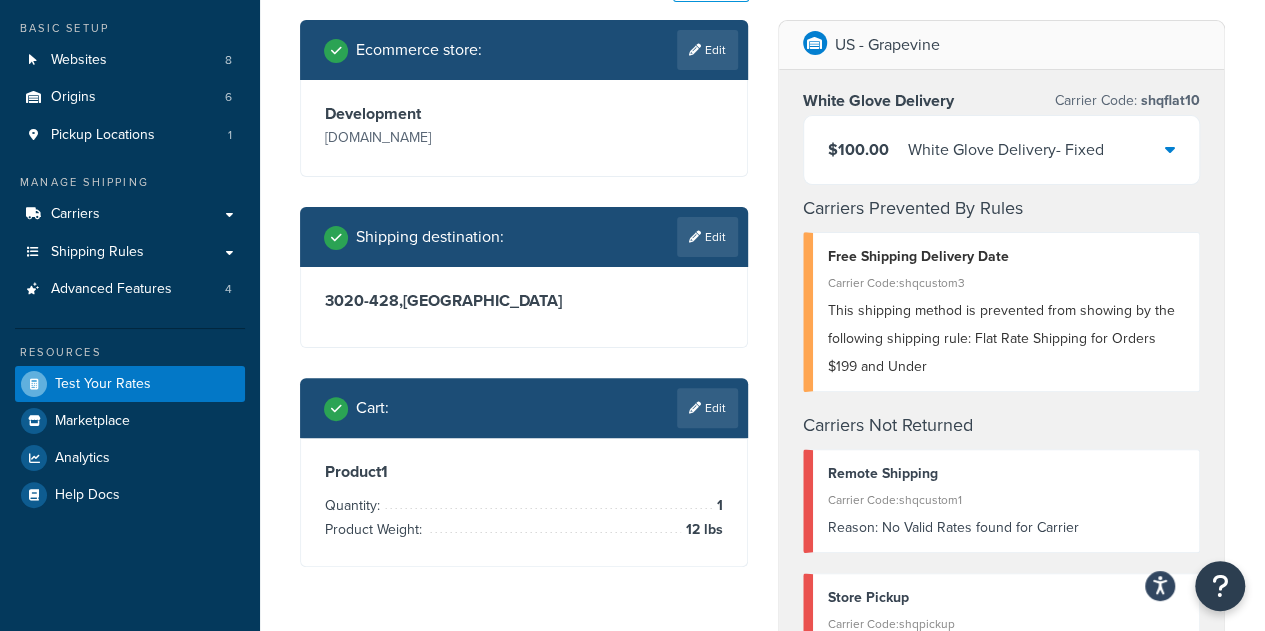 scroll, scrollTop: 144, scrollLeft: 0, axis: vertical 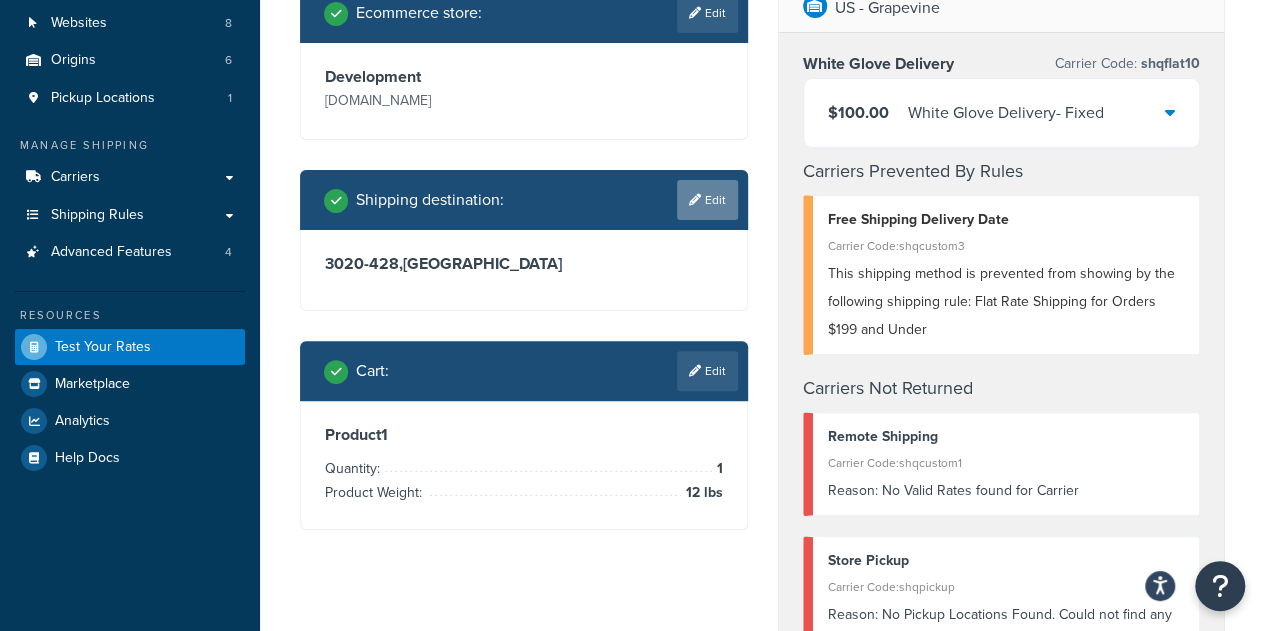 click on "Edit" at bounding box center (707, 200) 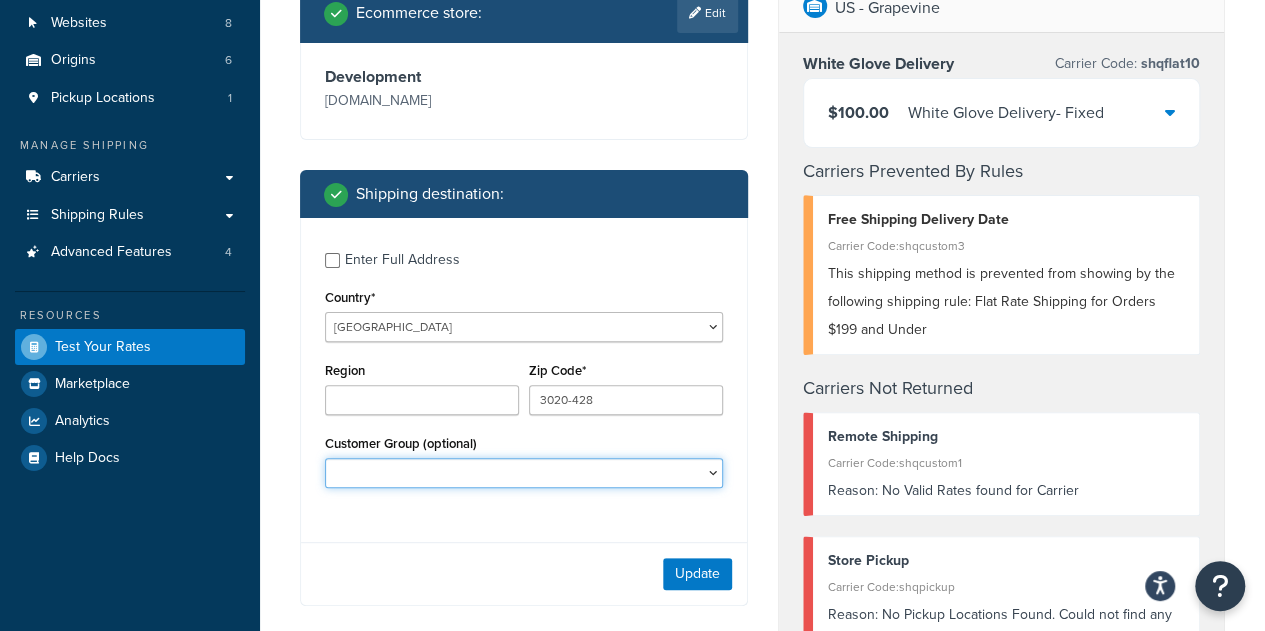 click on "Logged In  Not Logged in  Retail  Wholesale" at bounding box center (524, 473) 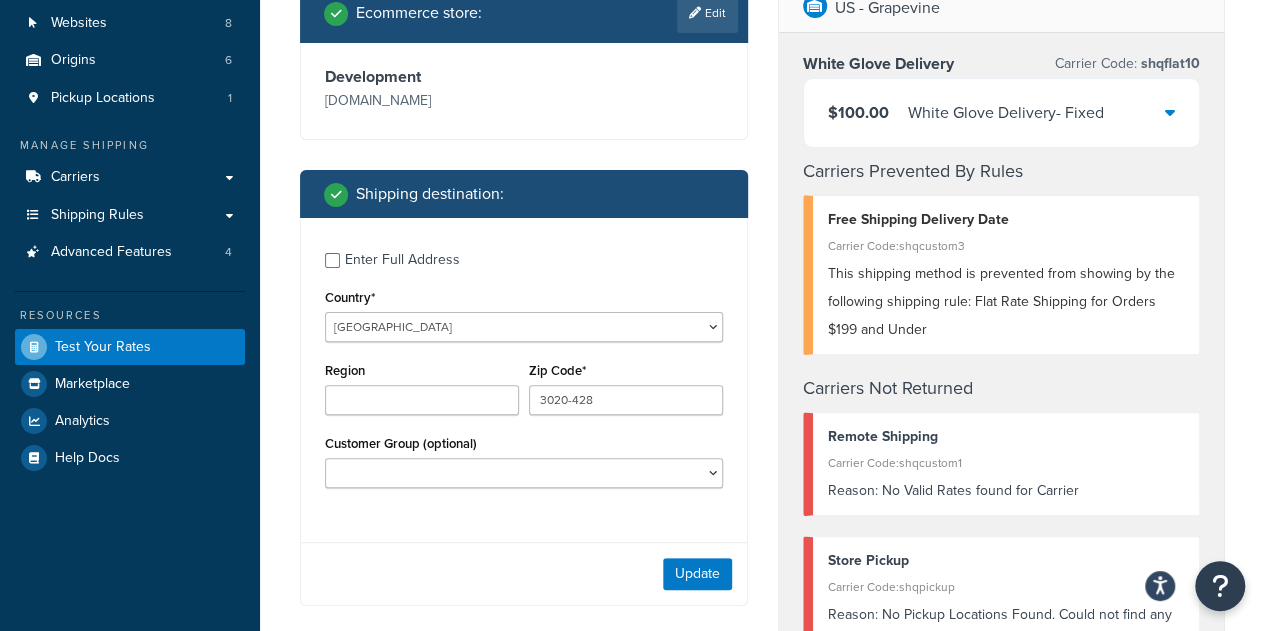 click on "Enter Full Address Country*   [GEOGRAPHIC_DATA]  [GEOGRAPHIC_DATA]  [GEOGRAPHIC_DATA]  [GEOGRAPHIC_DATA]  [GEOGRAPHIC_DATA]  [GEOGRAPHIC_DATA]  [US_STATE]  [GEOGRAPHIC_DATA]  [GEOGRAPHIC_DATA]  [GEOGRAPHIC_DATA]  [GEOGRAPHIC_DATA]  [GEOGRAPHIC_DATA]  [GEOGRAPHIC_DATA]  [GEOGRAPHIC_DATA]  [GEOGRAPHIC_DATA]  [GEOGRAPHIC_DATA]  [GEOGRAPHIC_DATA]  [GEOGRAPHIC_DATA]  [GEOGRAPHIC_DATA]  [GEOGRAPHIC_DATA]  [GEOGRAPHIC_DATA]  [GEOGRAPHIC_DATA]  [GEOGRAPHIC_DATA]  [GEOGRAPHIC_DATA]  [GEOGRAPHIC_DATA]  [GEOGRAPHIC_DATA]  [GEOGRAPHIC_DATA]  [GEOGRAPHIC_DATA]  [GEOGRAPHIC_DATA]  [GEOGRAPHIC_DATA]  [GEOGRAPHIC_DATA]  [GEOGRAPHIC_DATA]  [GEOGRAPHIC_DATA]  [GEOGRAPHIC_DATA]  [GEOGRAPHIC_DATA]  [GEOGRAPHIC_DATA]  [GEOGRAPHIC_DATA]  [GEOGRAPHIC_DATA]  [GEOGRAPHIC_DATA]  [GEOGRAPHIC_DATA]  [GEOGRAPHIC_DATA]  [GEOGRAPHIC_DATA]  [GEOGRAPHIC_DATA]  [GEOGRAPHIC_DATA]  [GEOGRAPHIC_DATA]  [GEOGRAPHIC_DATA]  [GEOGRAPHIC_DATA]  [GEOGRAPHIC_DATA]  [GEOGRAPHIC_DATA]  [GEOGRAPHIC_DATA]  [GEOGRAPHIC_DATA]  [GEOGRAPHIC_DATA]  [GEOGRAPHIC_DATA]  [GEOGRAPHIC_DATA], [GEOGRAPHIC_DATA]  [GEOGRAPHIC_DATA]  [GEOGRAPHIC_DATA]  [GEOGRAPHIC_DATA]  [GEOGRAPHIC_DATA]  [GEOGRAPHIC_DATA]  [GEOGRAPHIC_DATA]  [GEOGRAPHIC_DATA]  [GEOGRAPHIC_DATA]  [GEOGRAPHIC_DATA]  [GEOGRAPHIC_DATA]  [GEOGRAPHIC_DATA]  [GEOGRAPHIC_DATA]  [GEOGRAPHIC_DATA]  [GEOGRAPHIC_DATA]  [GEOGRAPHIC_DATA]  [GEOGRAPHIC_DATA]  [GEOGRAPHIC_DATA]  [GEOGRAPHIC_DATA]  [GEOGRAPHIC_DATA] ([GEOGRAPHIC_DATA])  [GEOGRAPHIC_DATA]  [GEOGRAPHIC_DATA]  [GEOGRAPHIC_DATA]  [GEOGRAPHIC_DATA]  [GEOGRAPHIC_DATA]  [GEOGRAPHIC_DATA]" at bounding box center [524, 412] 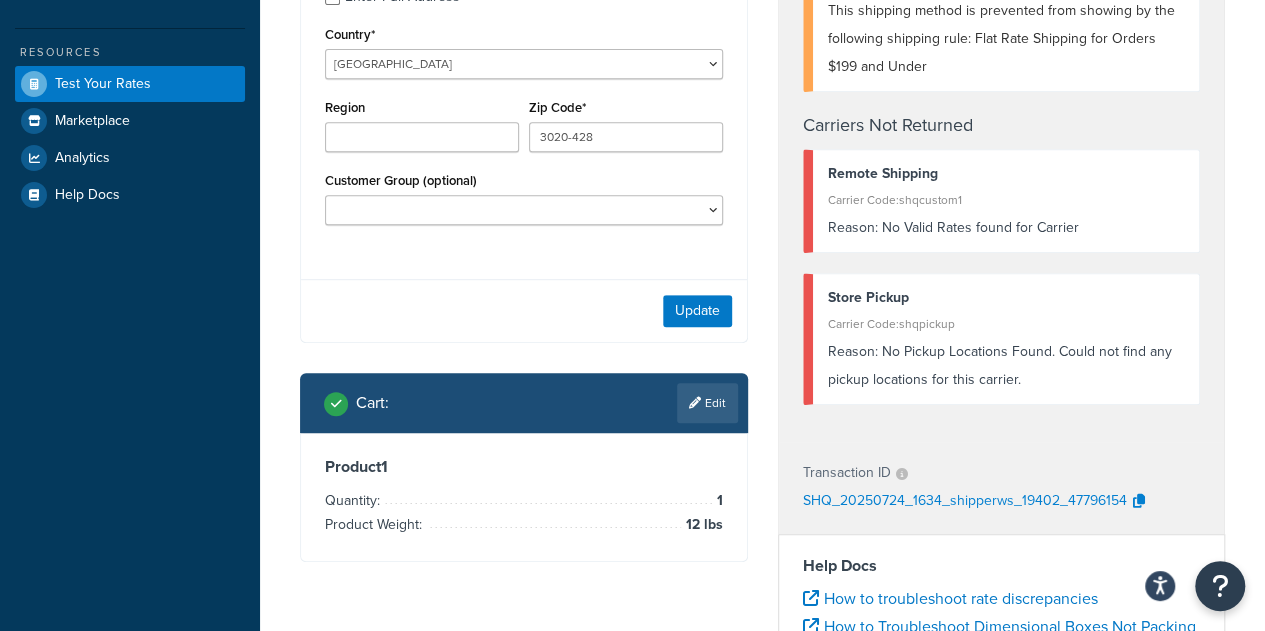 scroll, scrollTop: 428, scrollLeft: 0, axis: vertical 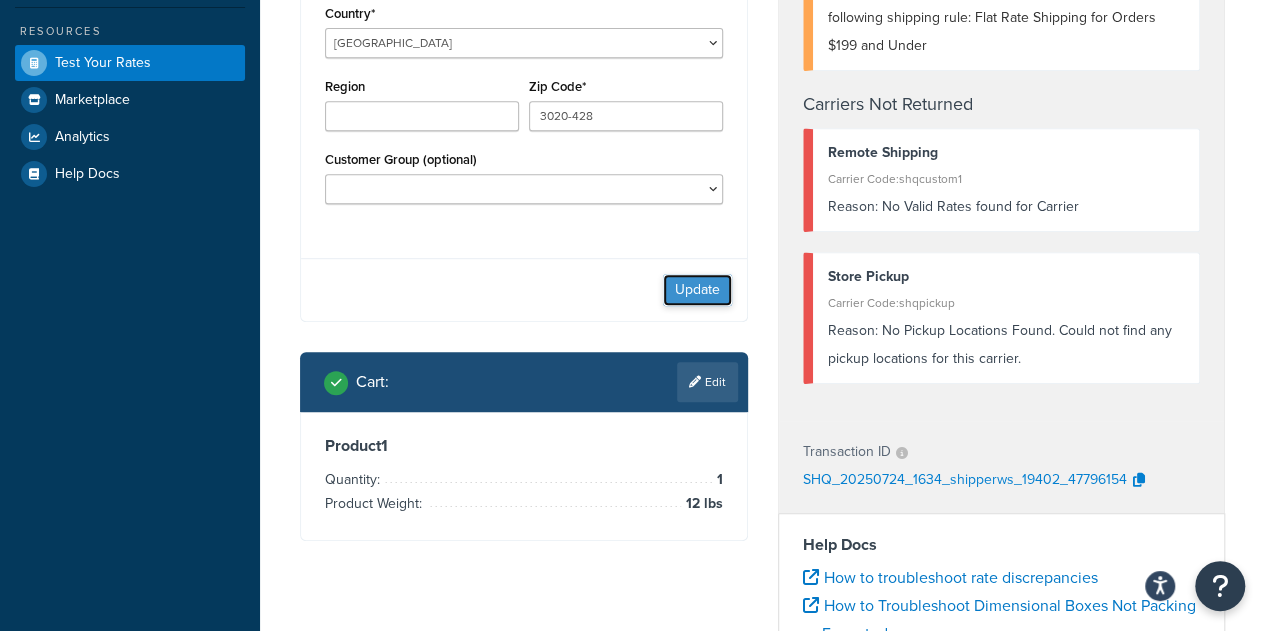 click on "Update" at bounding box center [697, 290] 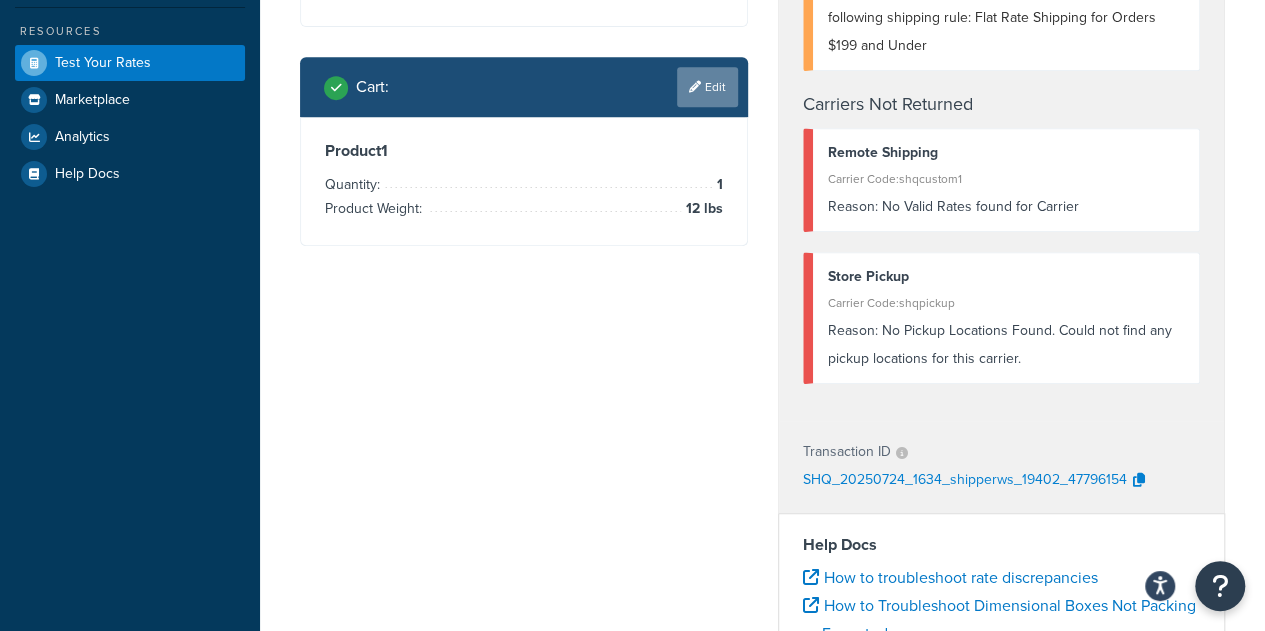 click at bounding box center [695, 87] 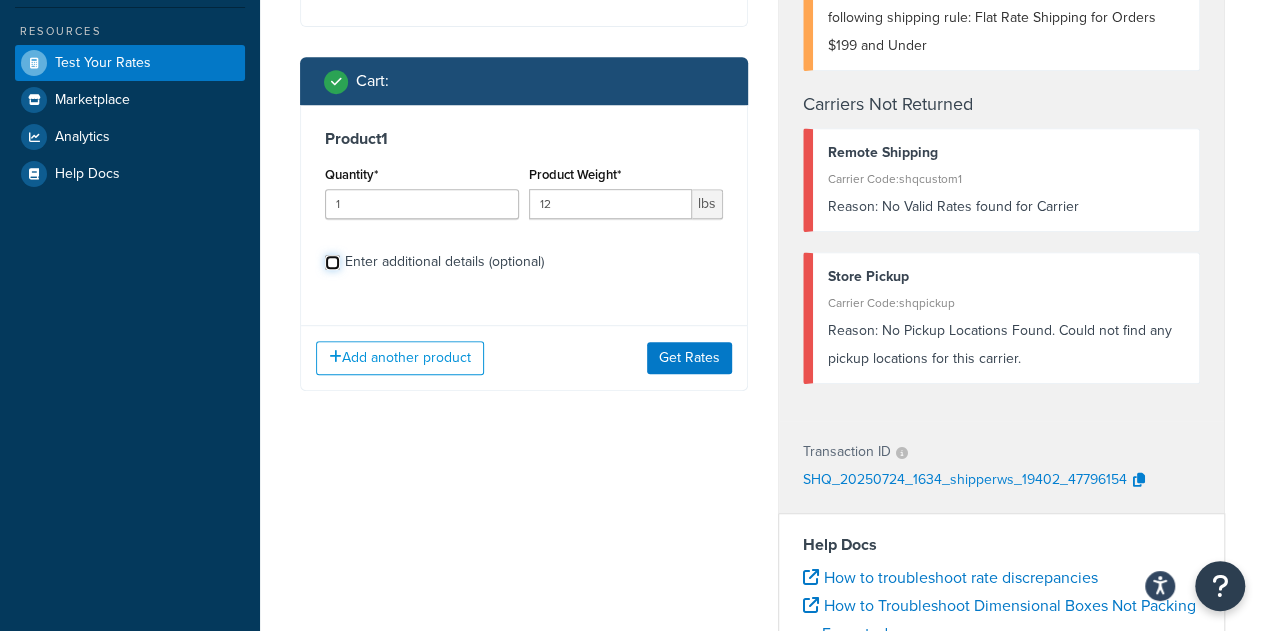 click on "Enter additional details (optional)" at bounding box center (332, 262) 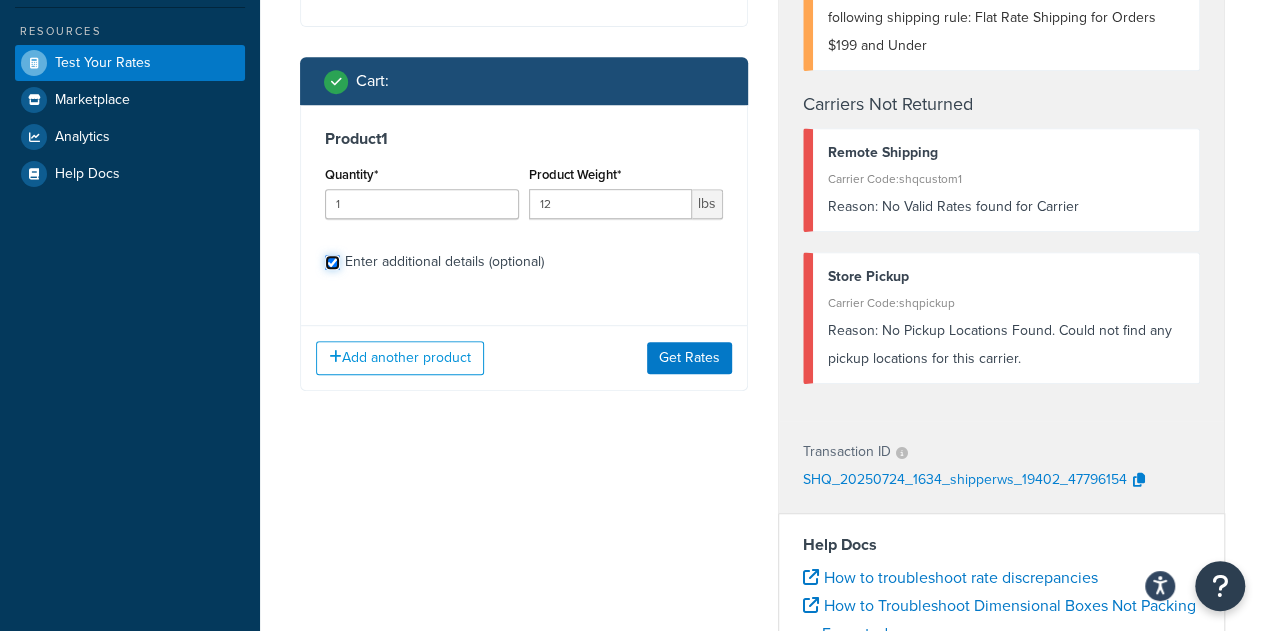 checkbox on "true" 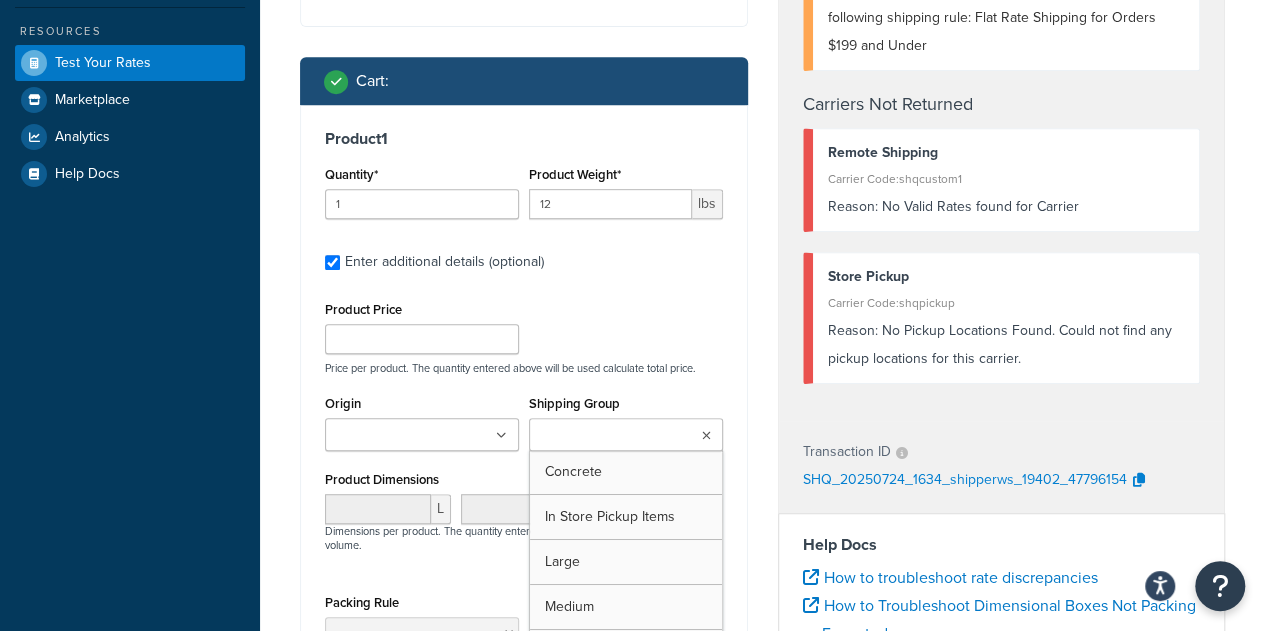 click on "Shipping Group" at bounding box center [623, 436] 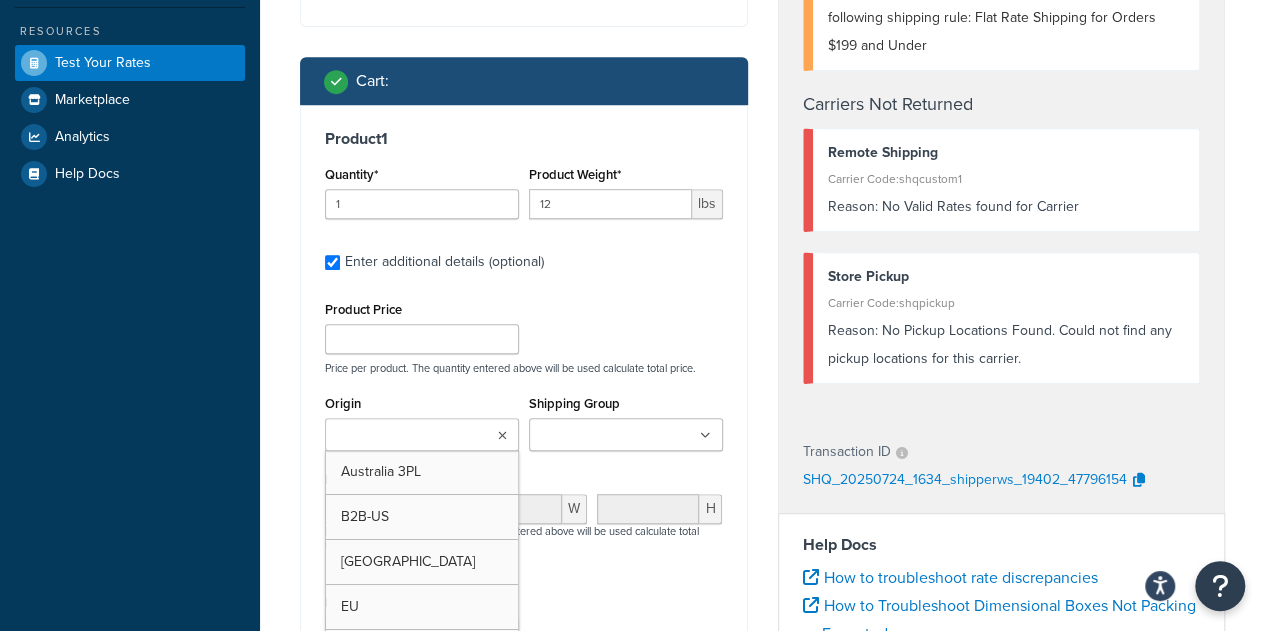 click on "Origin" at bounding box center (419, 436) 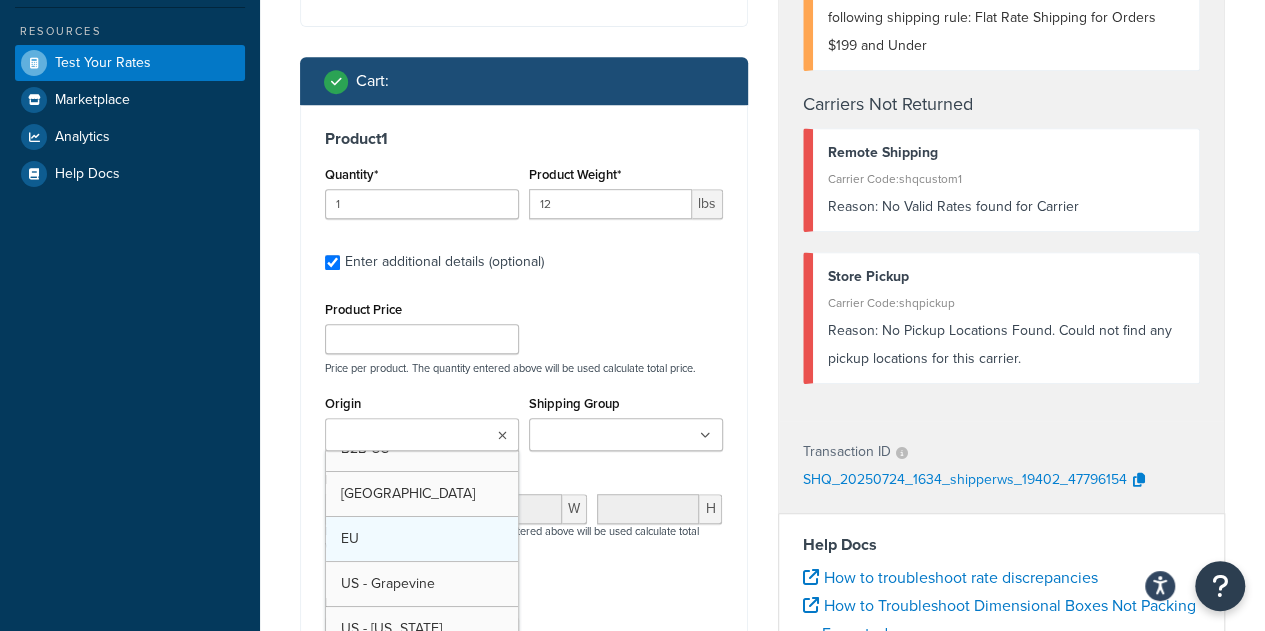 scroll, scrollTop: 24, scrollLeft: 0, axis: vertical 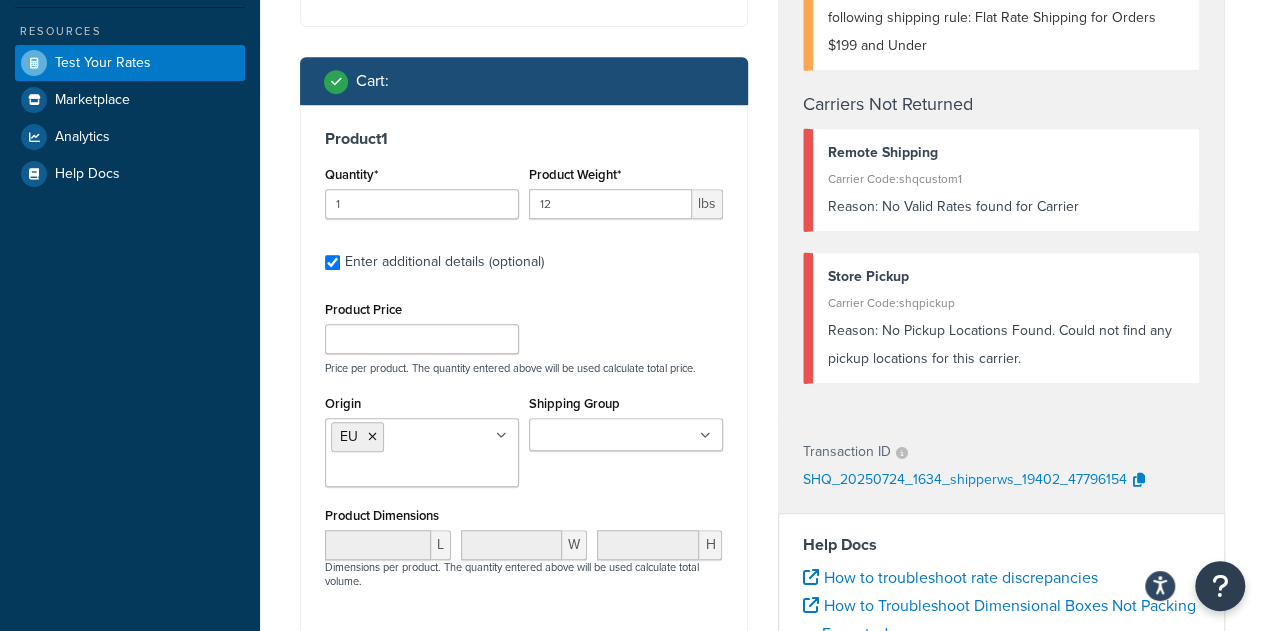 click on "Product Price   Price per product. The quantity entered above will be used calculate total price." at bounding box center (524, 335) 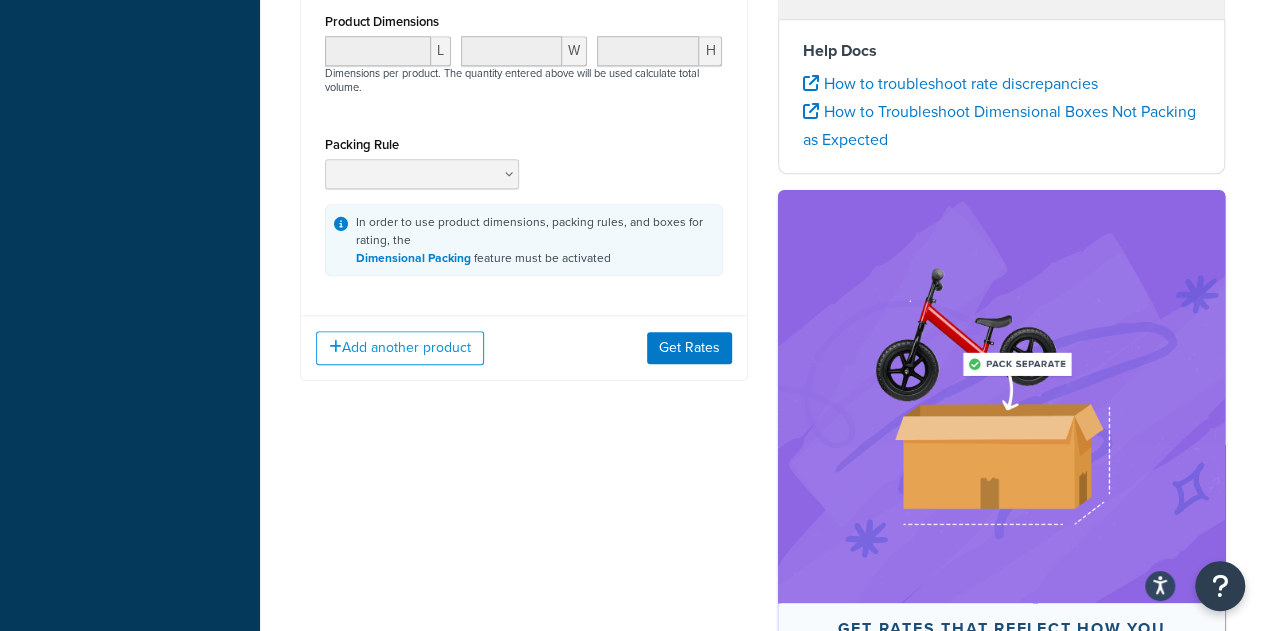 scroll, scrollTop: 954, scrollLeft: 0, axis: vertical 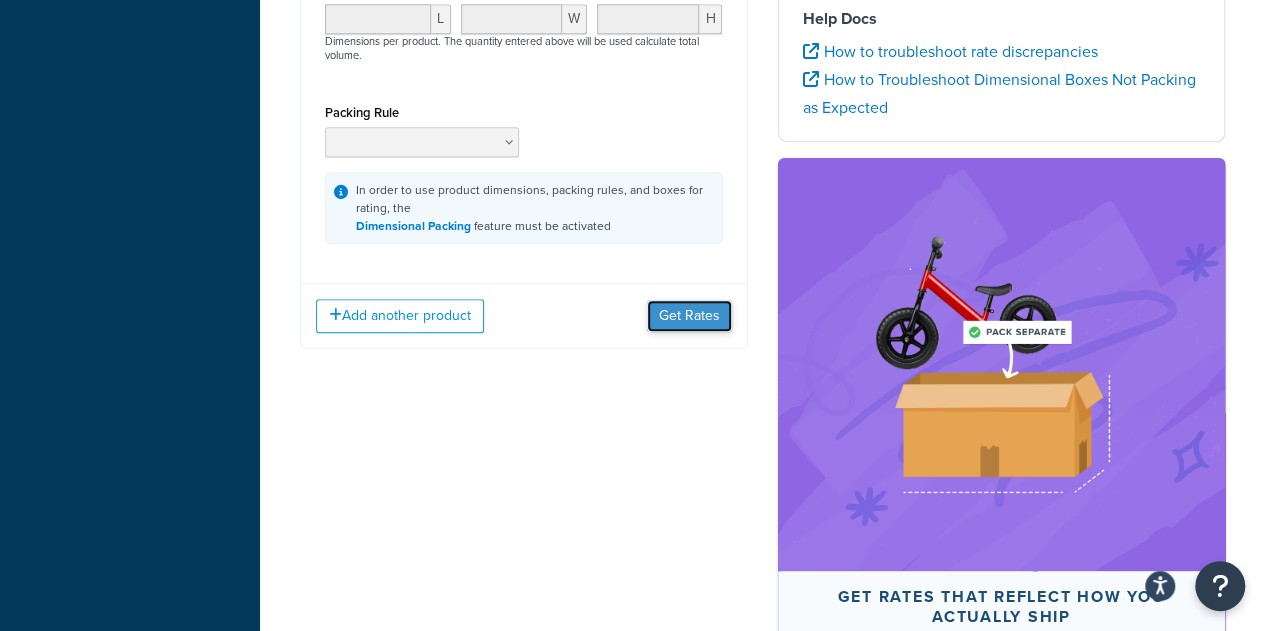 click on "Get Rates" at bounding box center [689, 316] 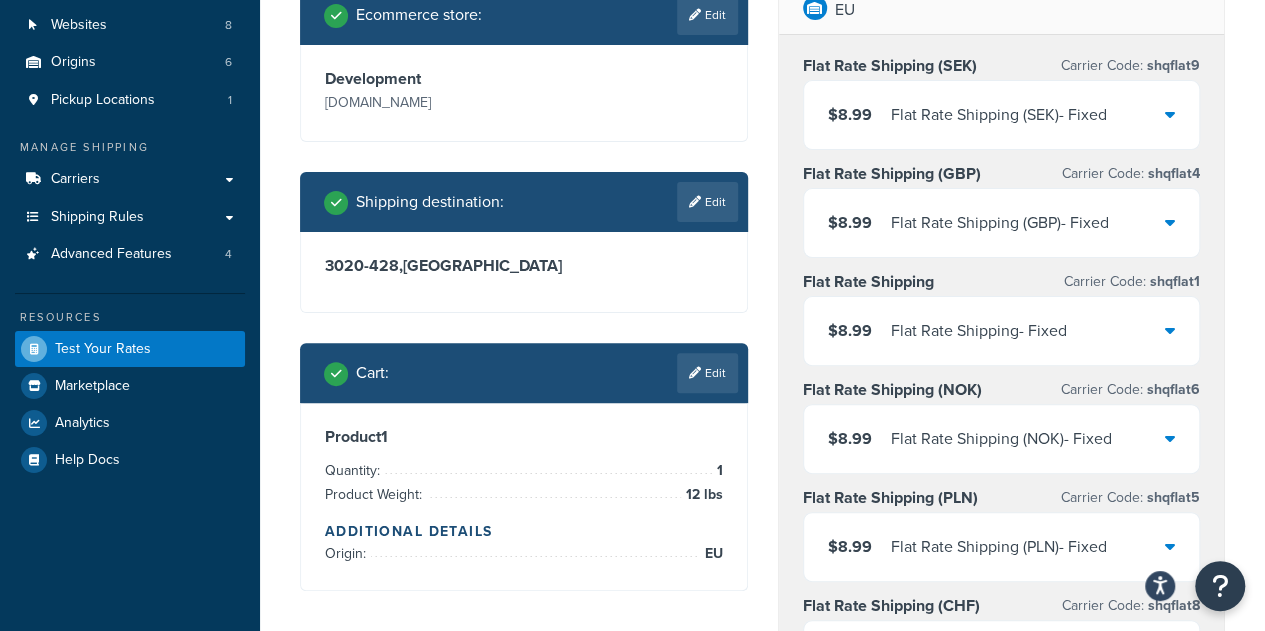 scroll, scrollTop: 139, scrollLeft: 0, axis: vertical 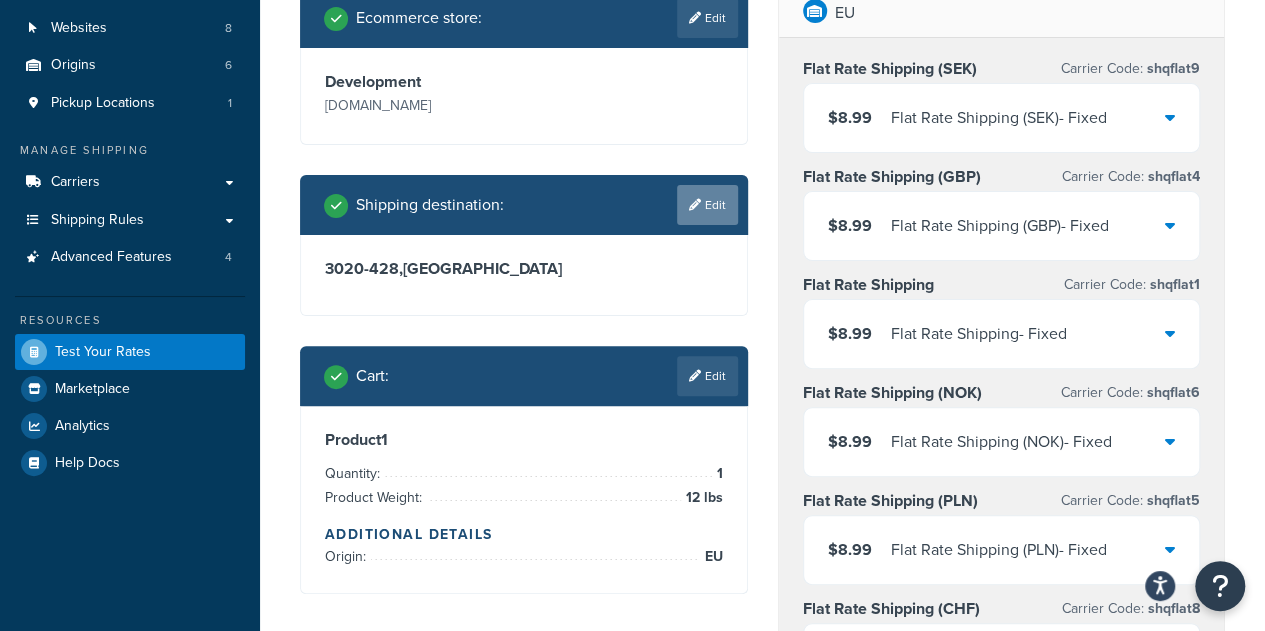 click on "Edit" at bounding box center [707, 205] 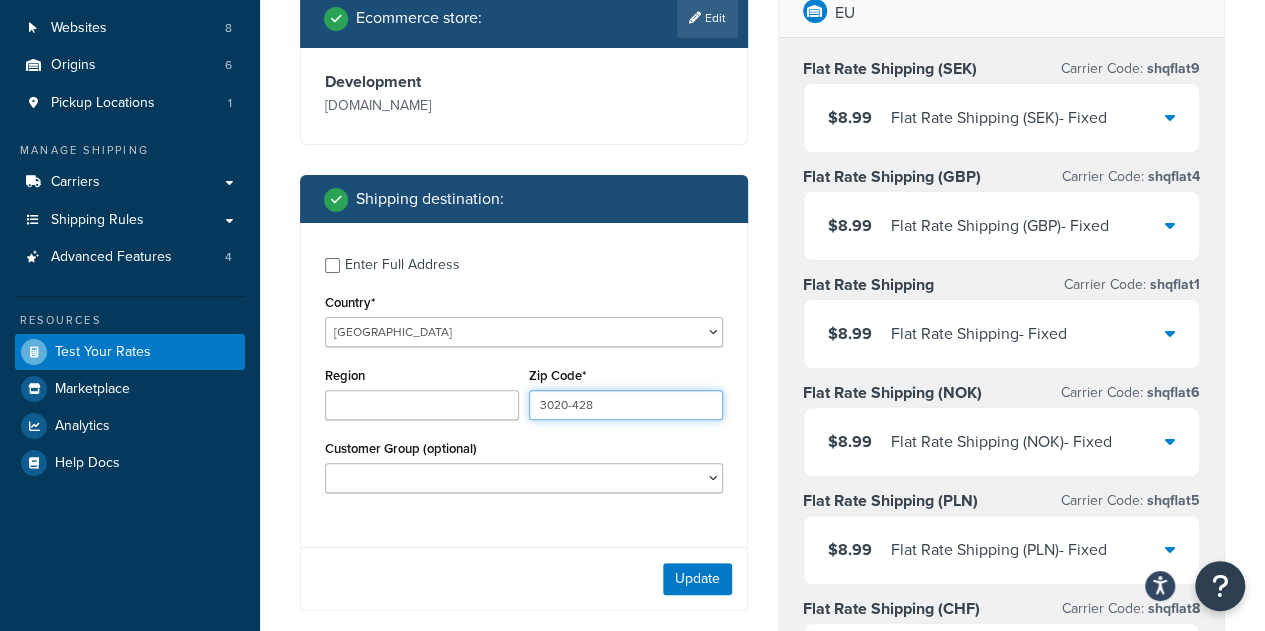 click on "3020-428" at bounding box center [626, 405] 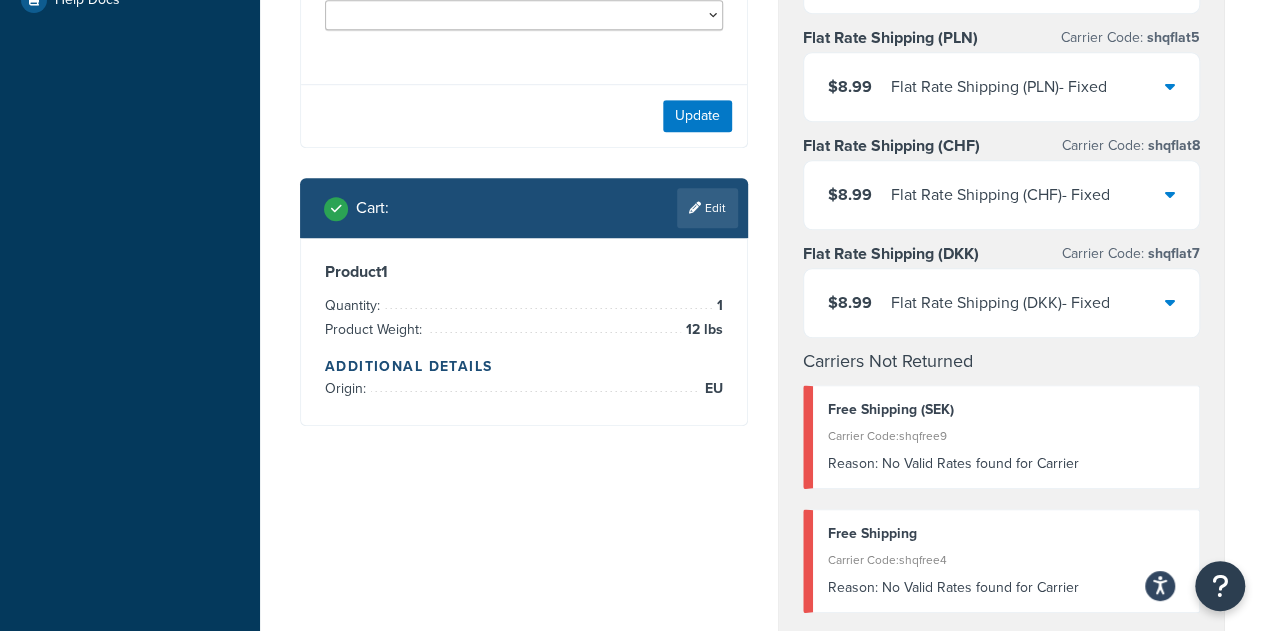 scroll, scrollTop: 600, scrollLeft: 0, axis: vertical 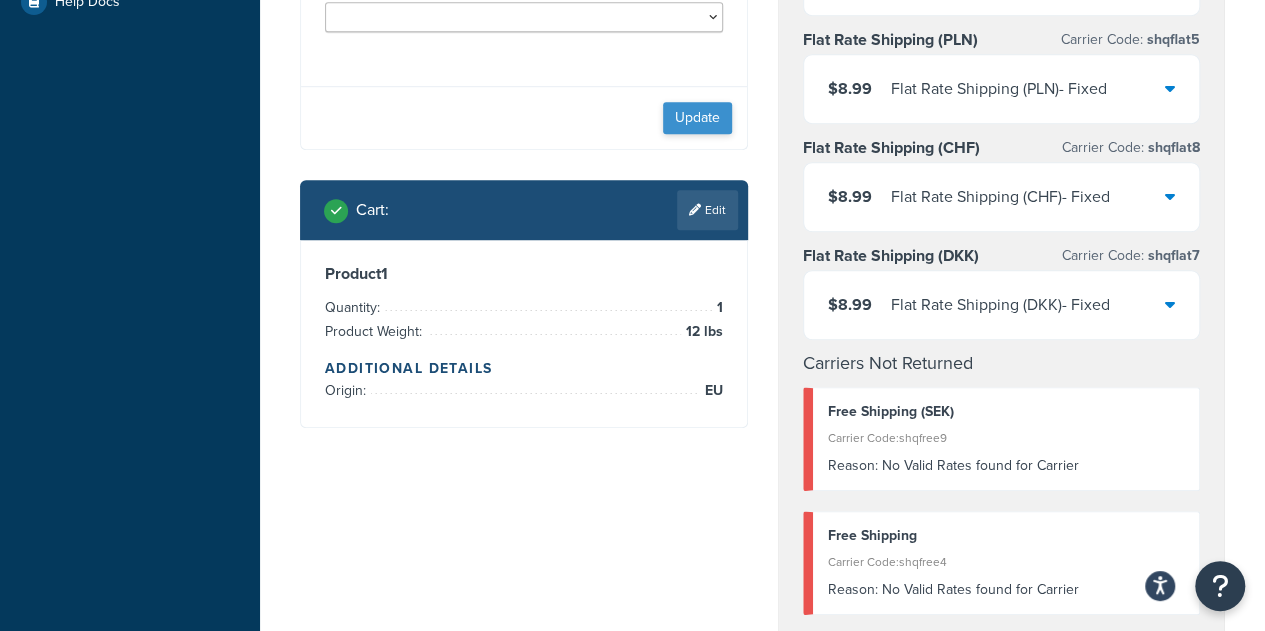type on "3020" 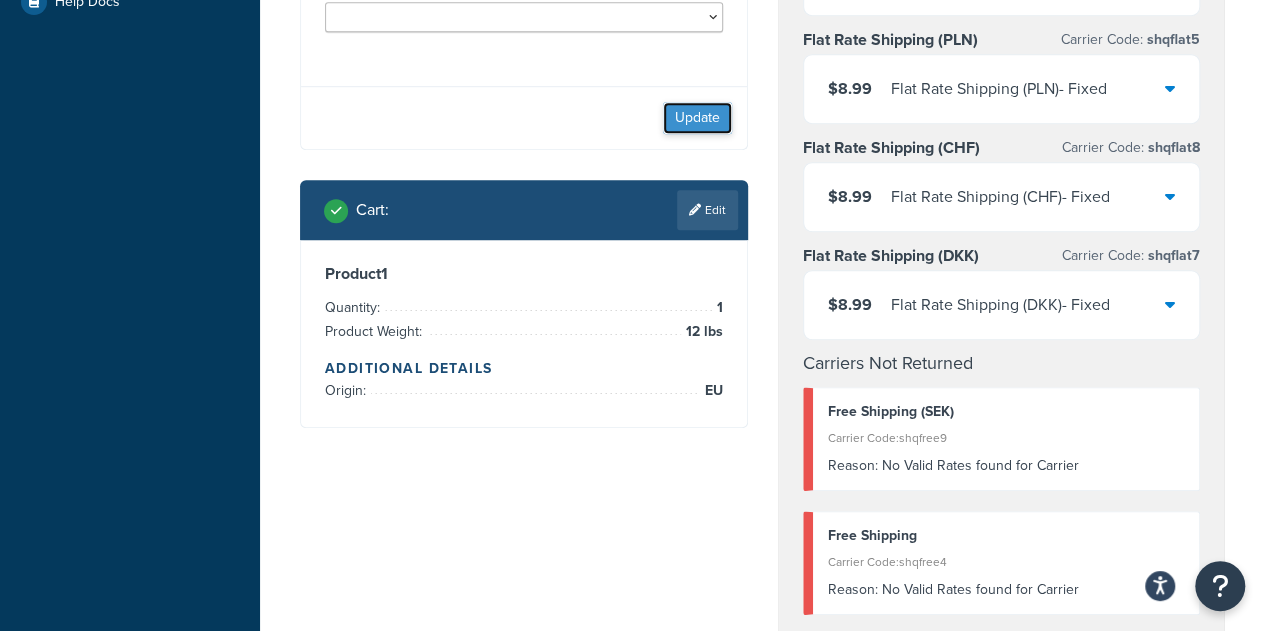 click on "Update" at bounding box center [697, 118] 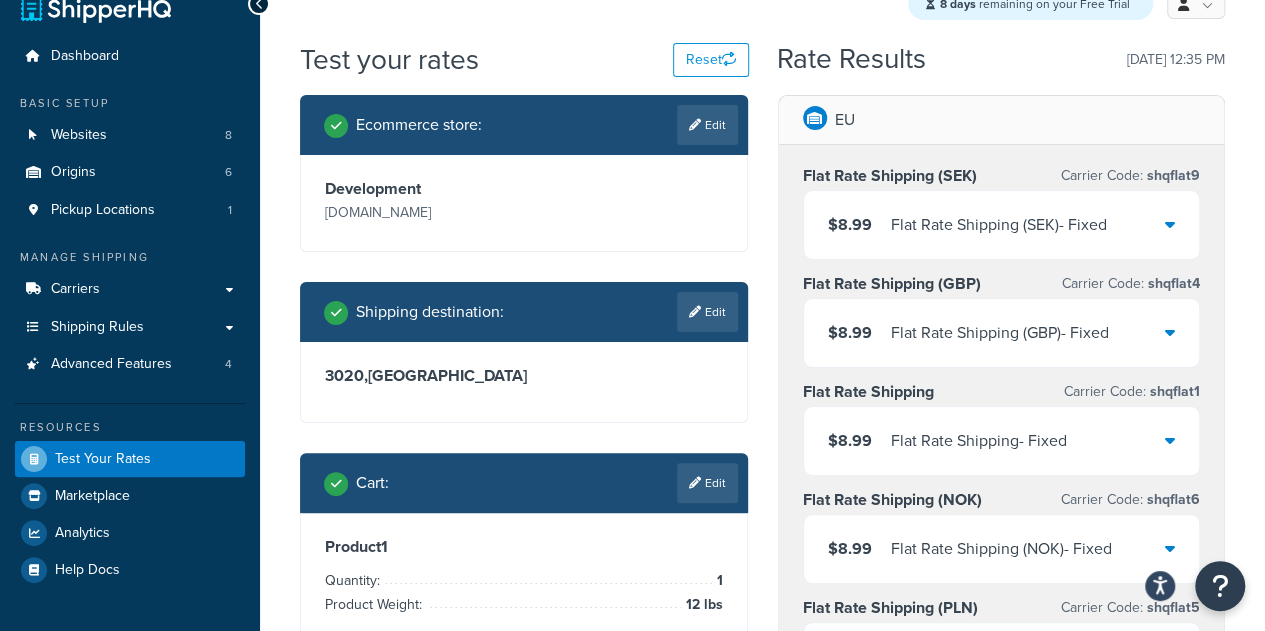 scroll, scrollTop: 29, scrollLeft: 0, axis: vertical 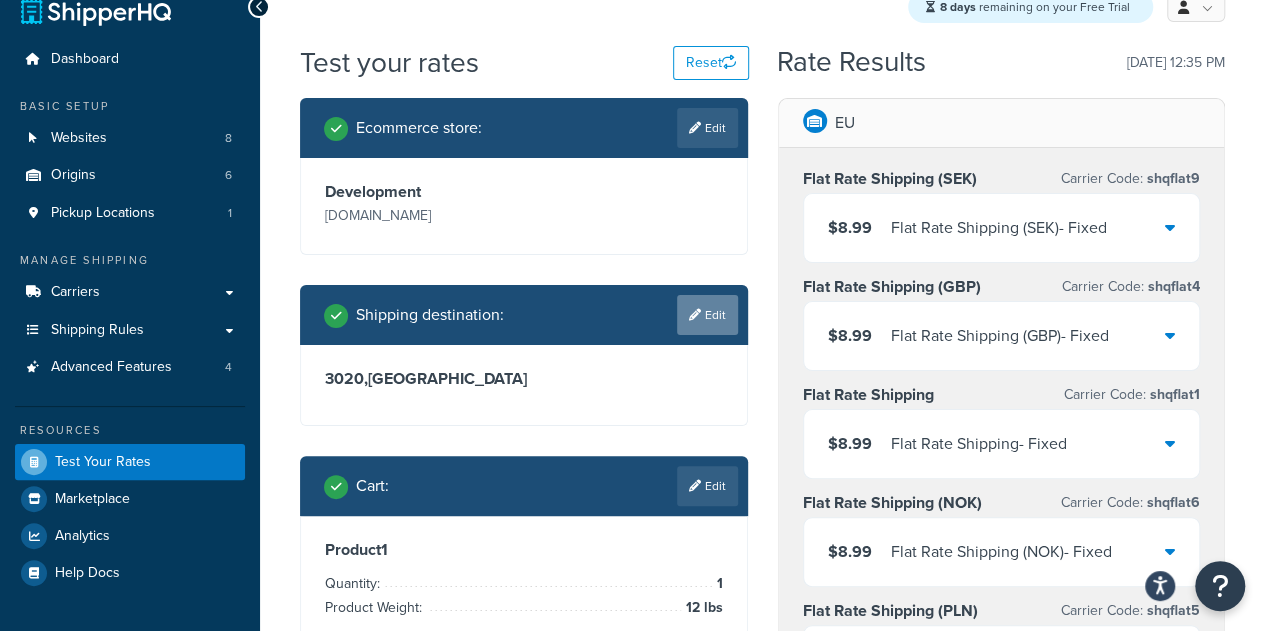 click on "Edit" at bounding box center (707, 315) 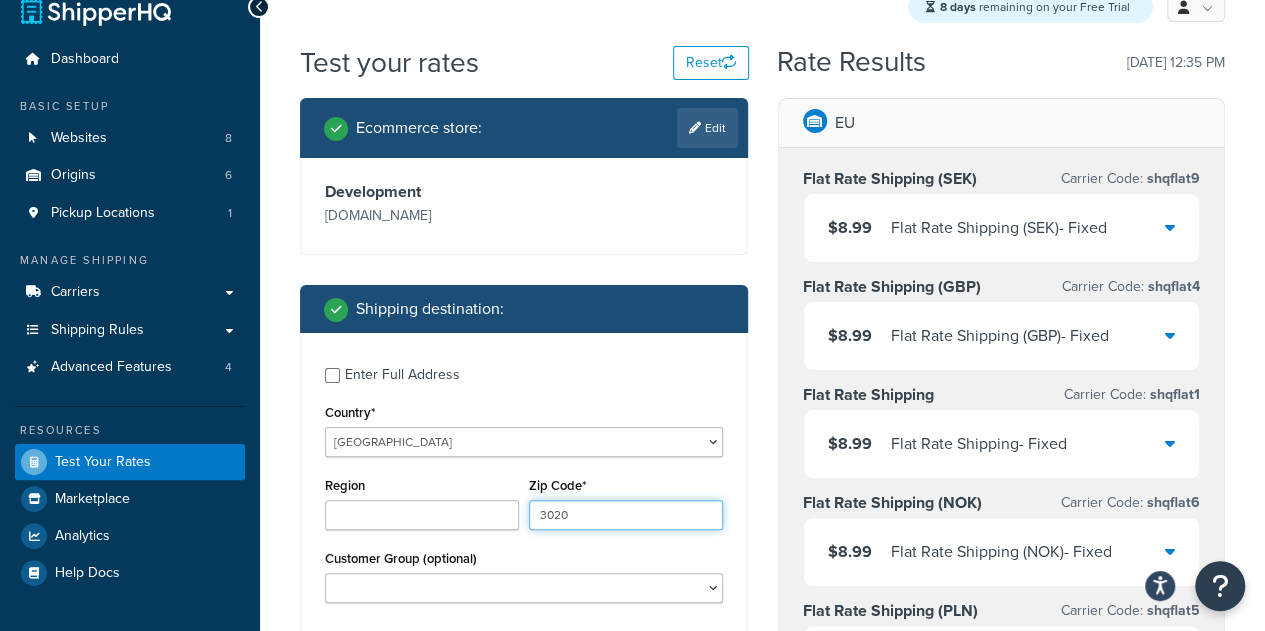 click on "3020" at bounding box center [626, 515] 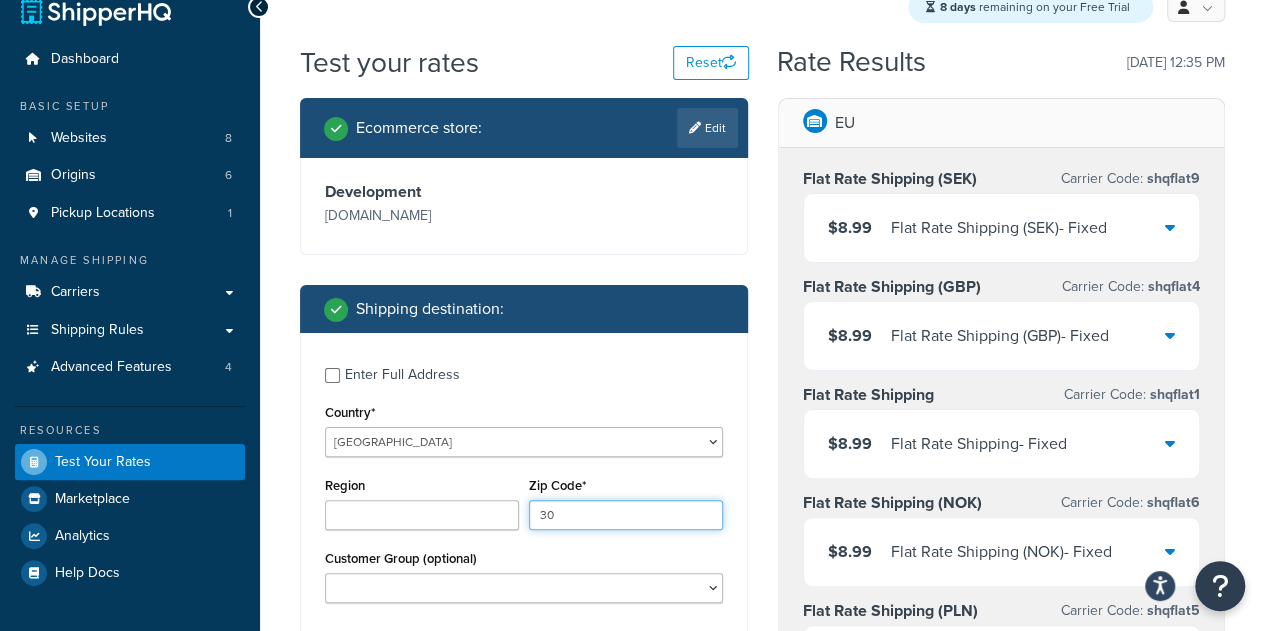 type on "3" 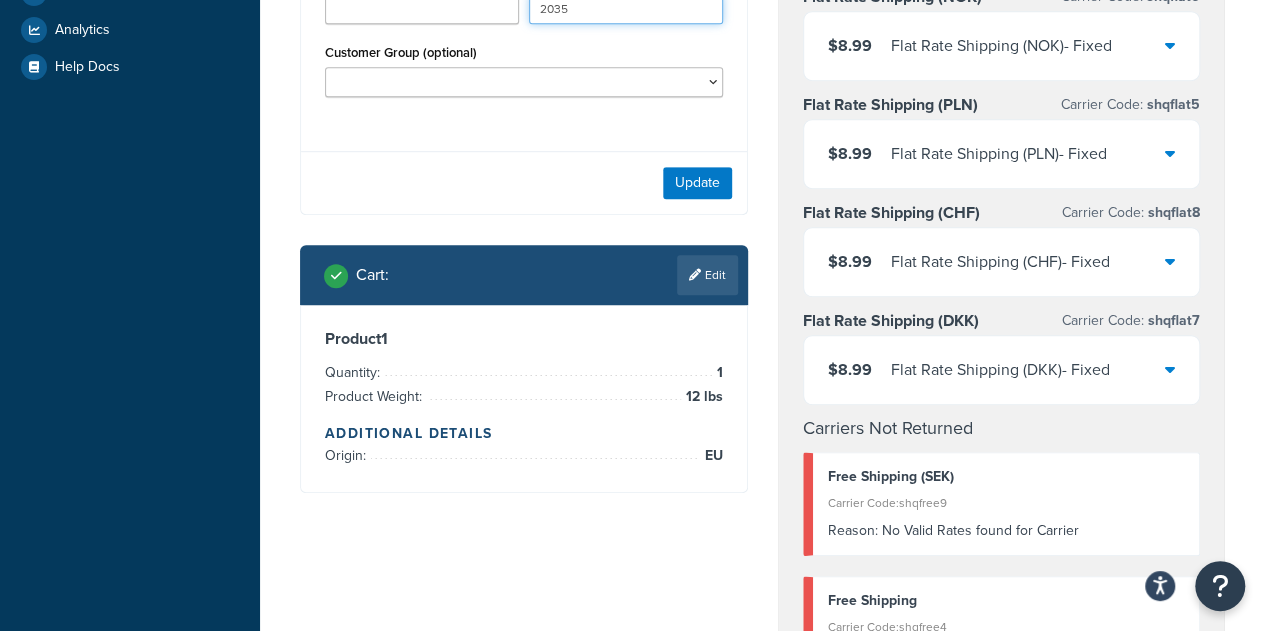 scroll, scrollTop: 538, scrollLeft: 0, axis: vertical 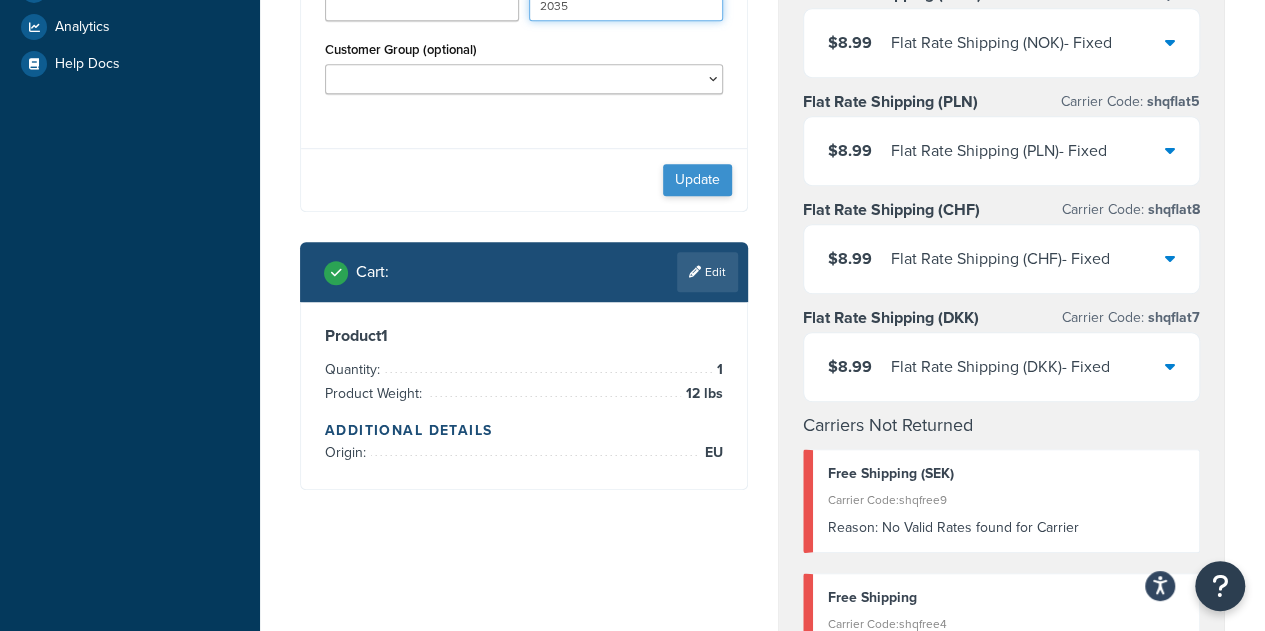 type on "2035" 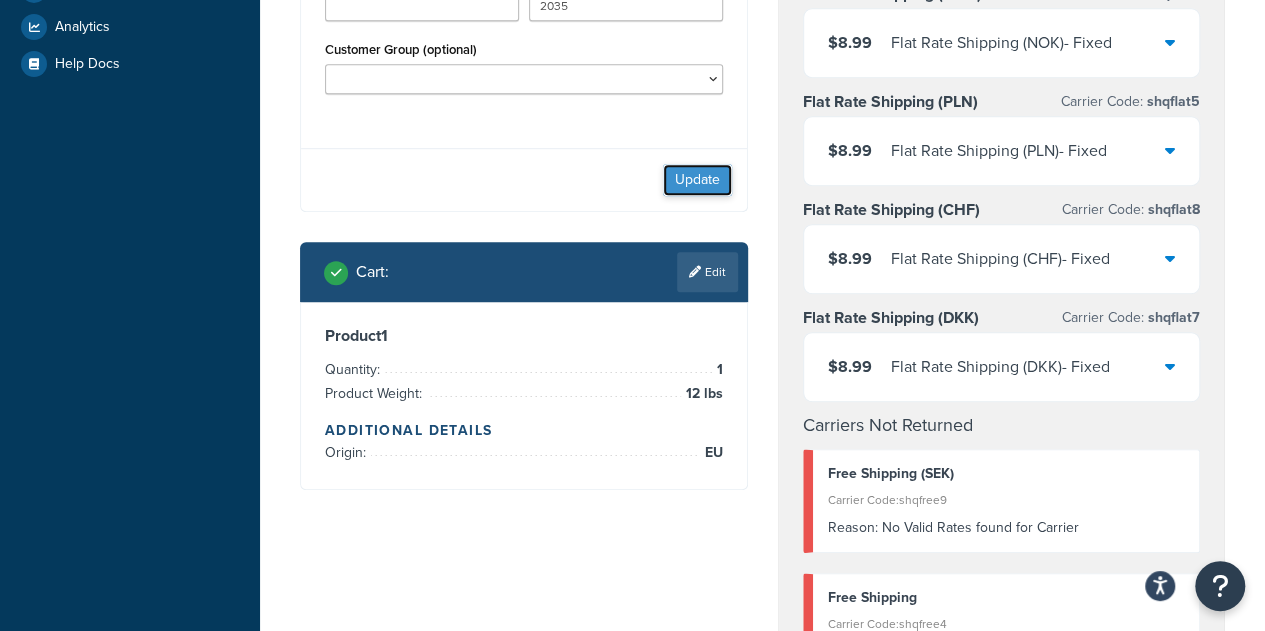 click on "Update" at bounding box center (697, 180) 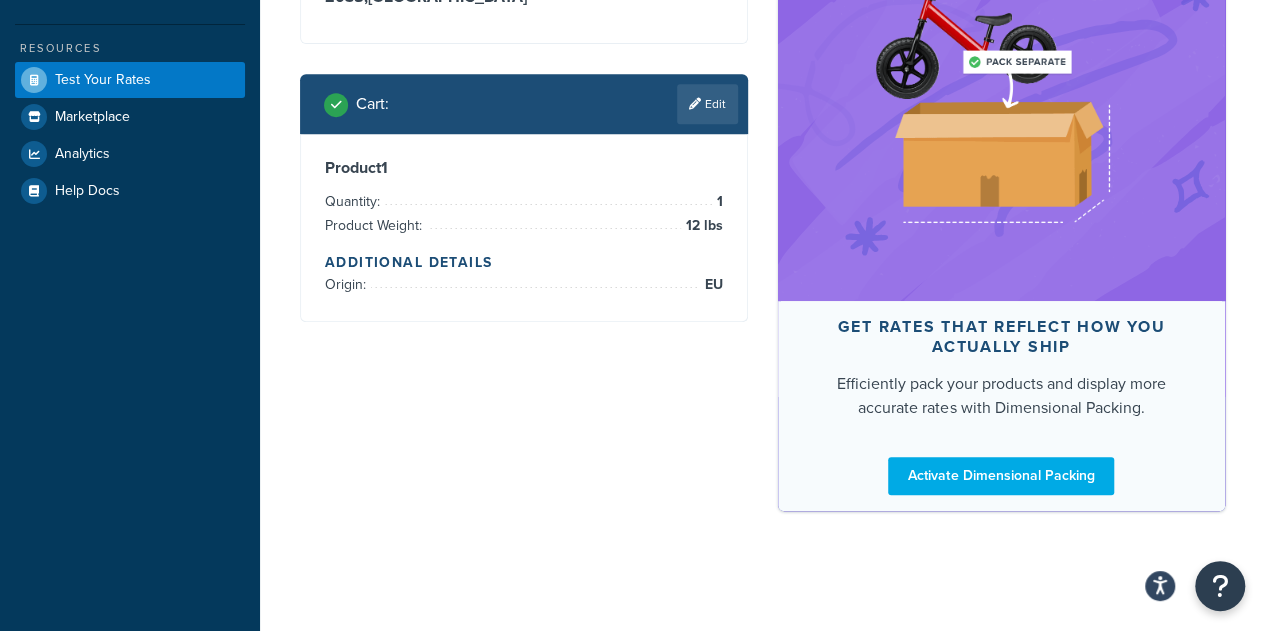 scroll, scrollTop: 538, scrollLeft: 0, axis: vertical 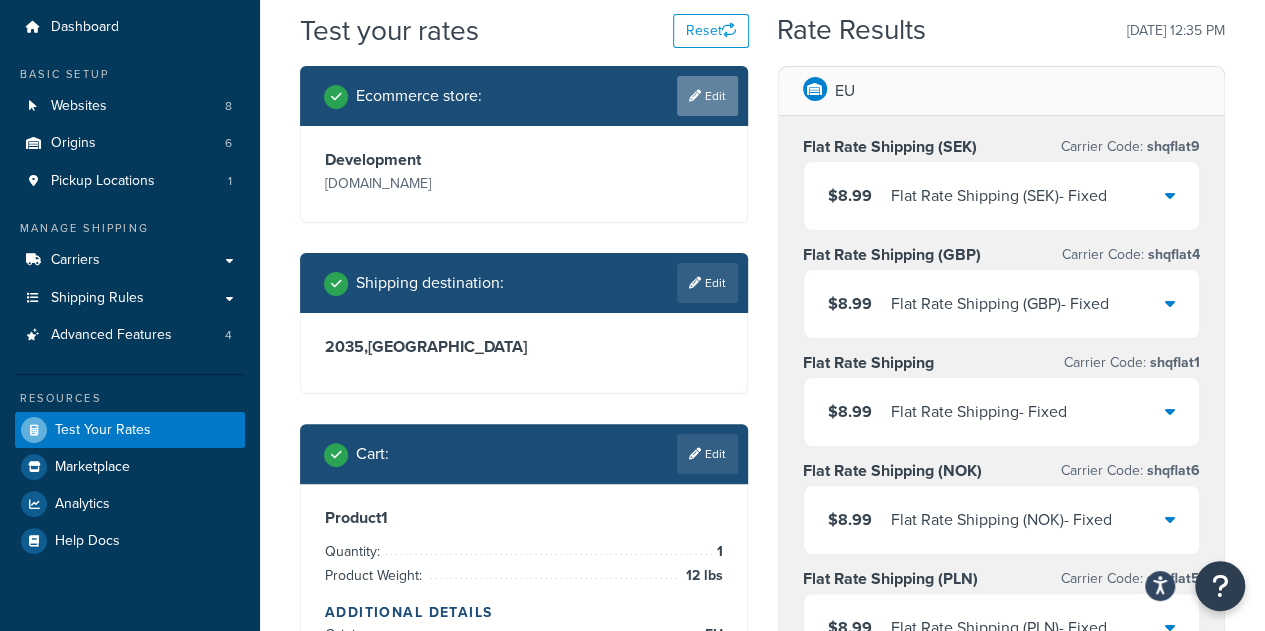click on "Edit" at bounding box center [707, 96] 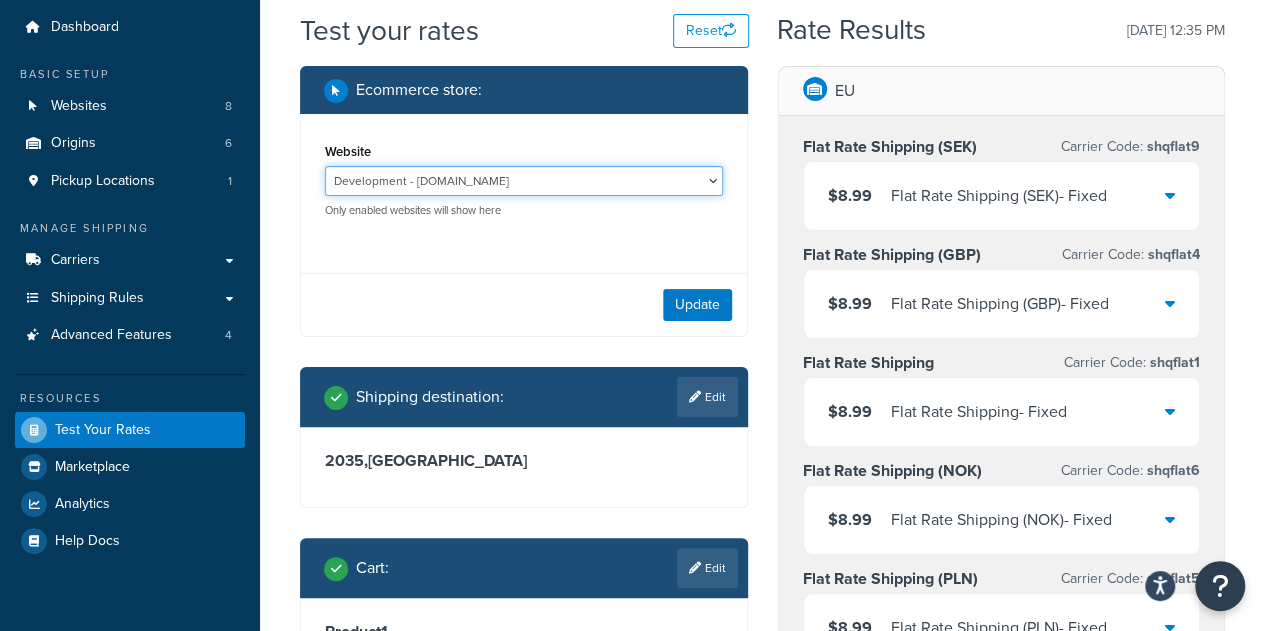 click on "B2B-Development - [URL][DOMAIN_NAME] B2B-QA - [URL][DOMAIN_NAME] BKTN 001 - [URL][DOMAIN_NAME] Development - [DOMAIN_NAME] Production SFCC - [DOMAIN_NAME] Sandbox 006 - [DOMAIN_NAME] Staging - [DOMAIN_NAME]" at bounding box center (524, 181) 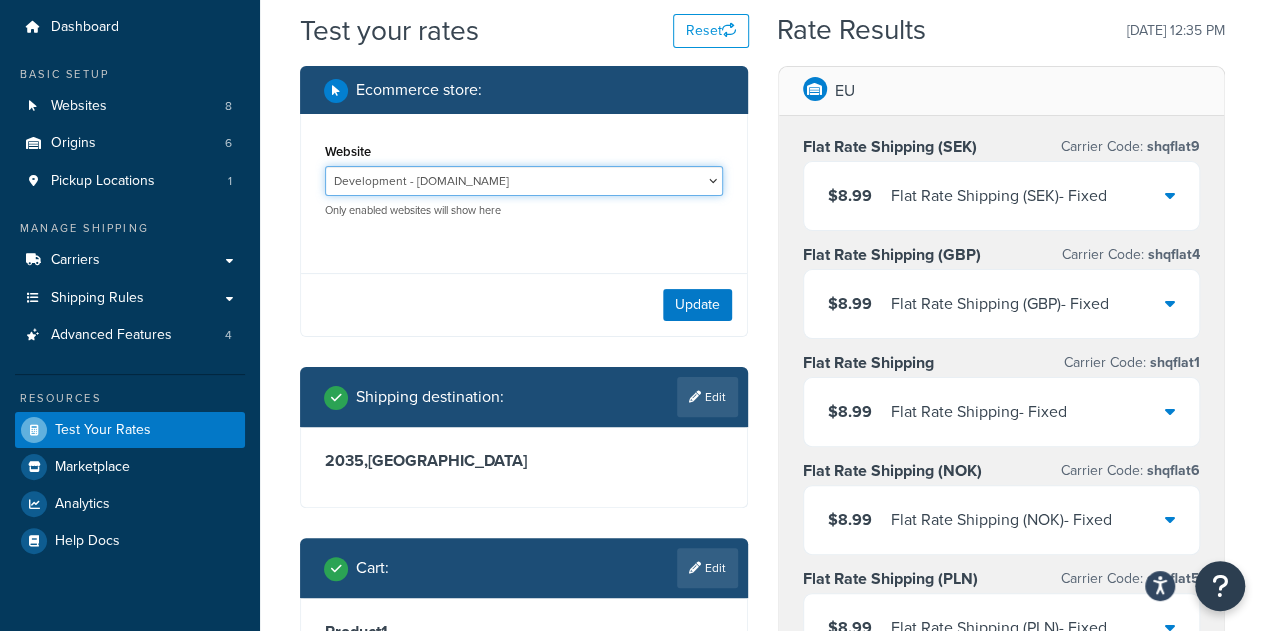 select on "e4235a512fd3950ab03eef853319cac5" 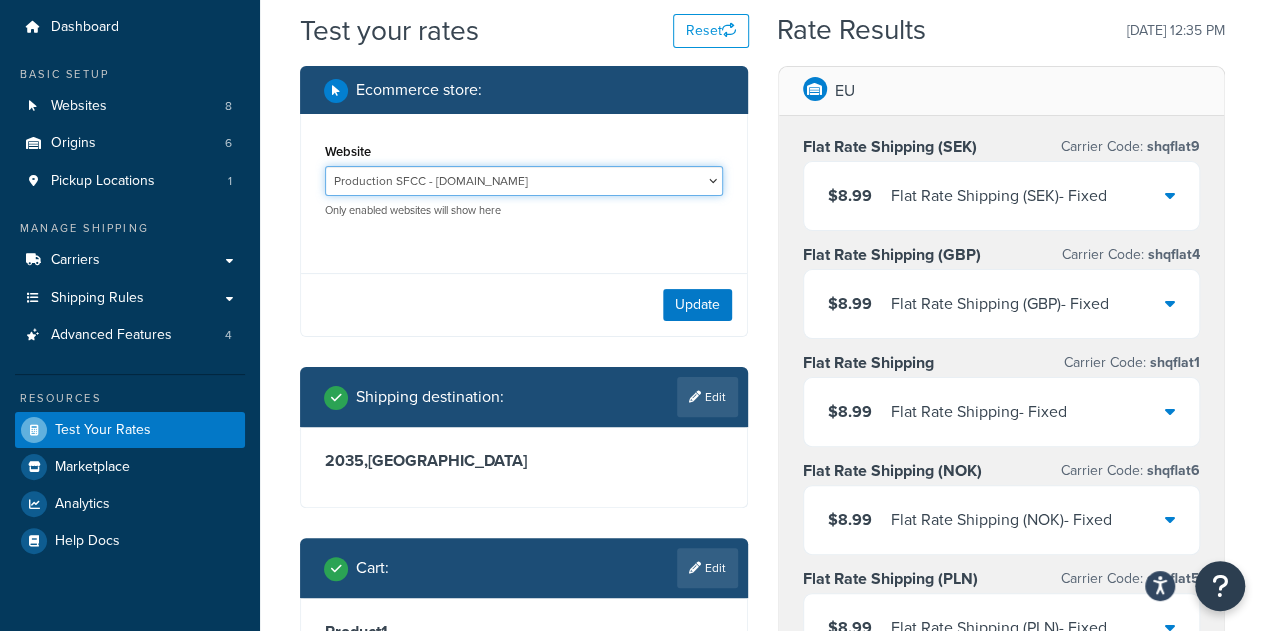 click on "B2B-Development - [URL][DOMAIN_NAME] B2B-QA - [URL][DOMAIN_NAME] BKTN 001 - [URL][DOMAIN_NAME] Development - [DOMAIN_NAME] Production SFCC - [DOMAIN_NAME] Sandbox 006 - [DOMAIN_NAME] Staging - [DOMAIN_NAME]" at bounding box center [524, 181] 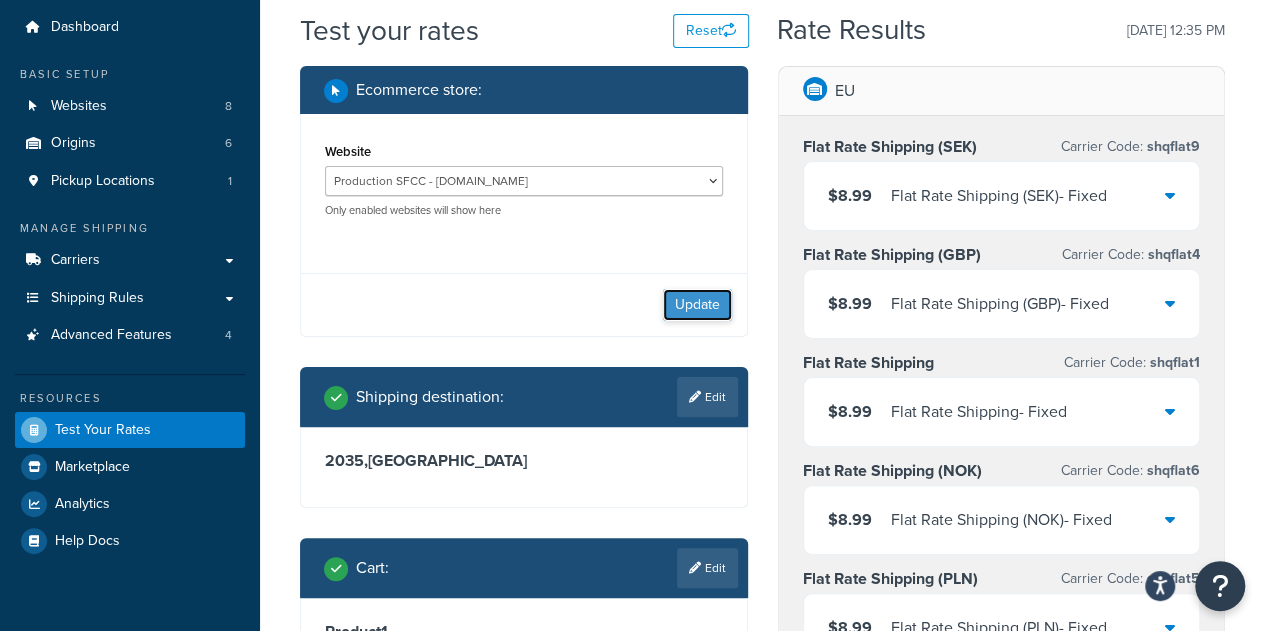 click on "Update" at bounding box center [697, 305] 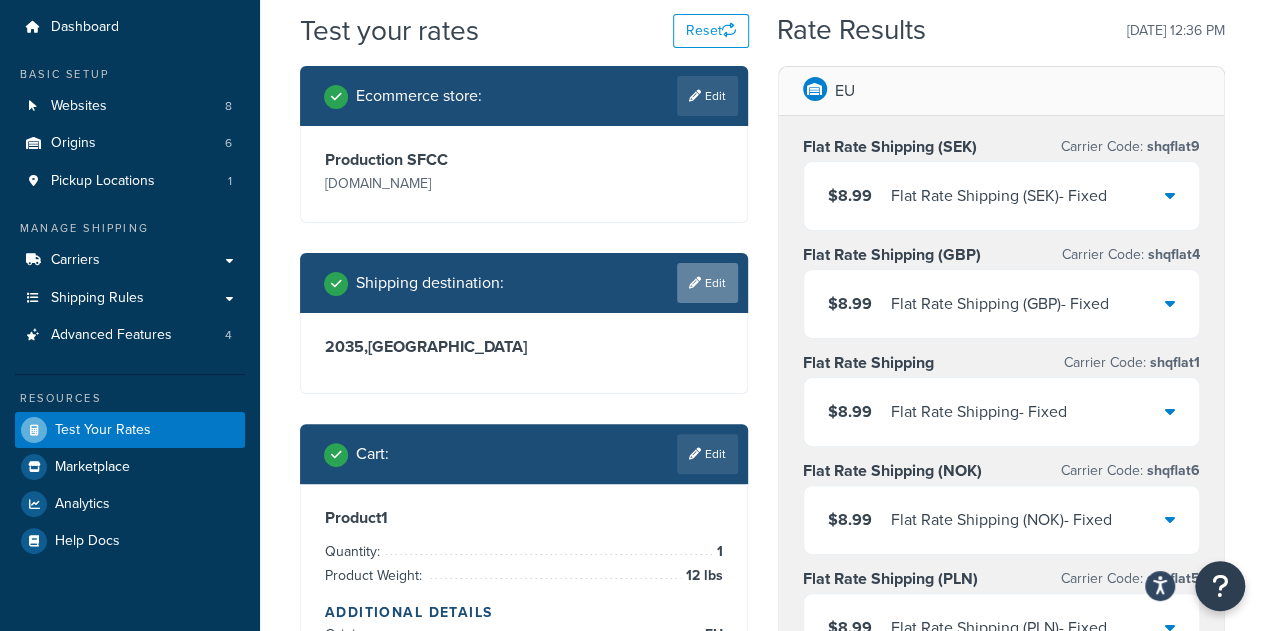 click on "Edit" at bounding box center [707, 283] 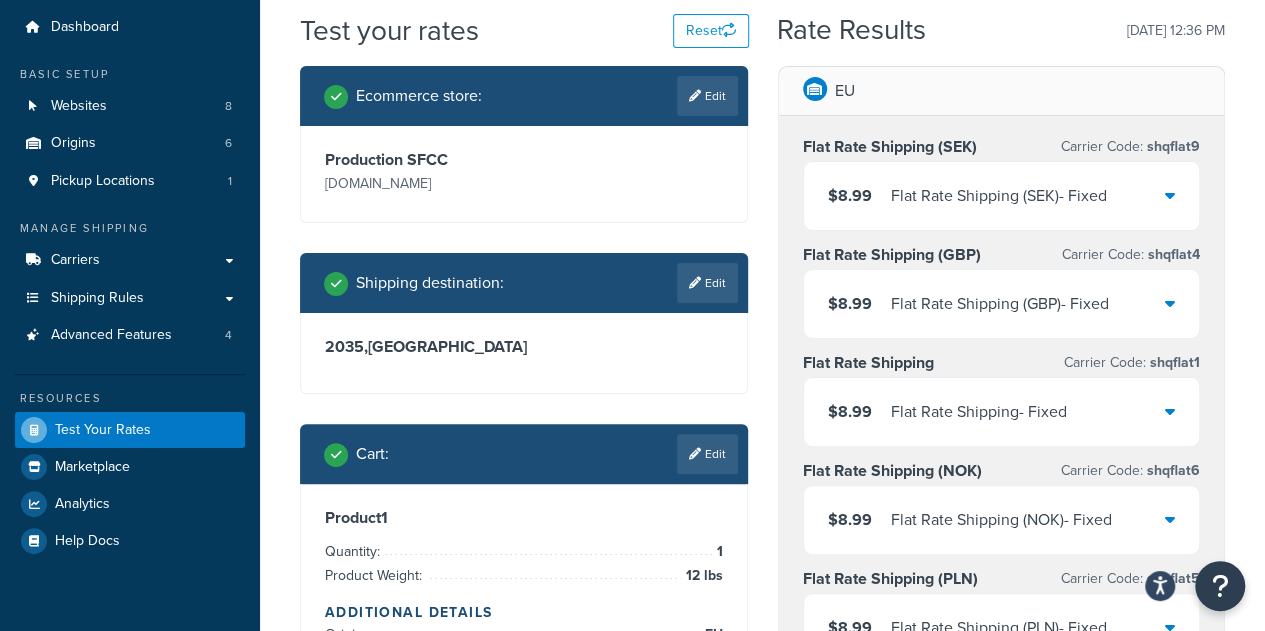 select on "PT" 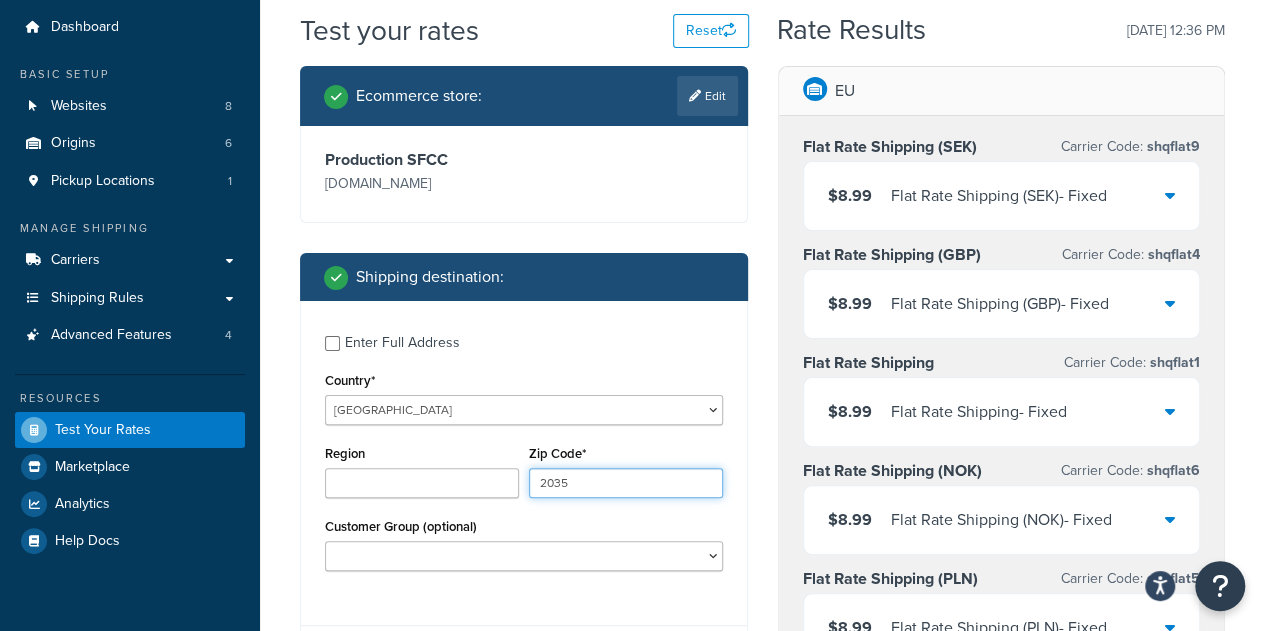 click on "2035" at bounding box center (626, 483) 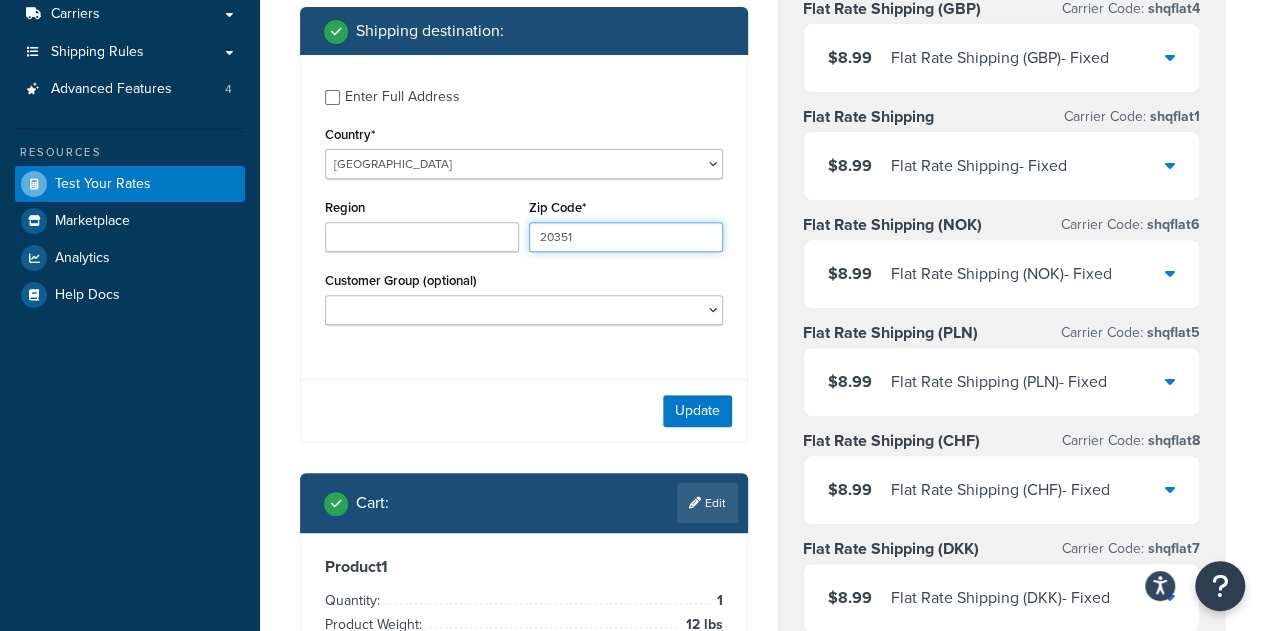 scroll, scrollTop: 310, scrollLeft: 0, axis: vertical 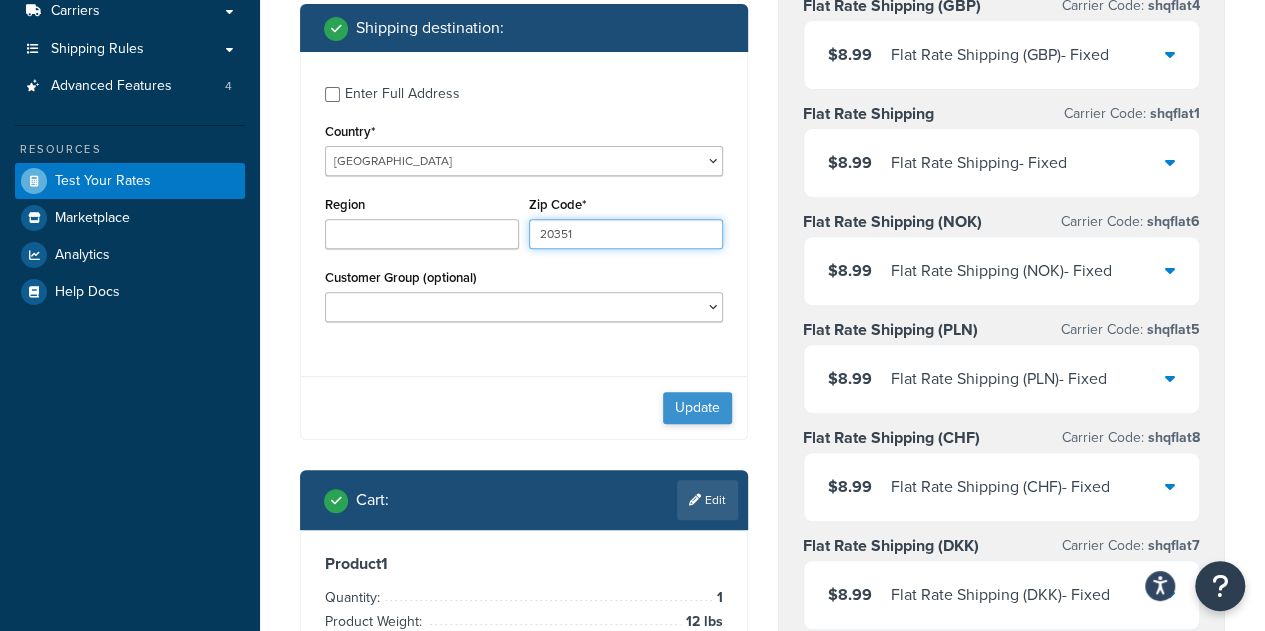 type on "20351" 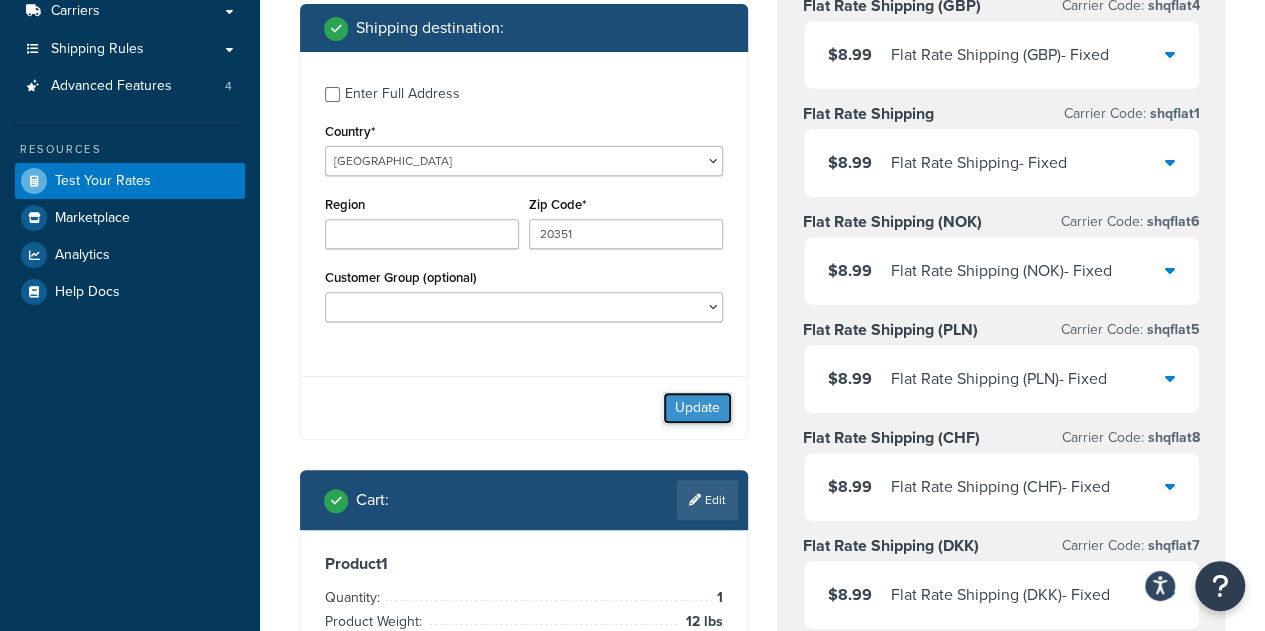 click on "Update" at bounding box center (697, 408) 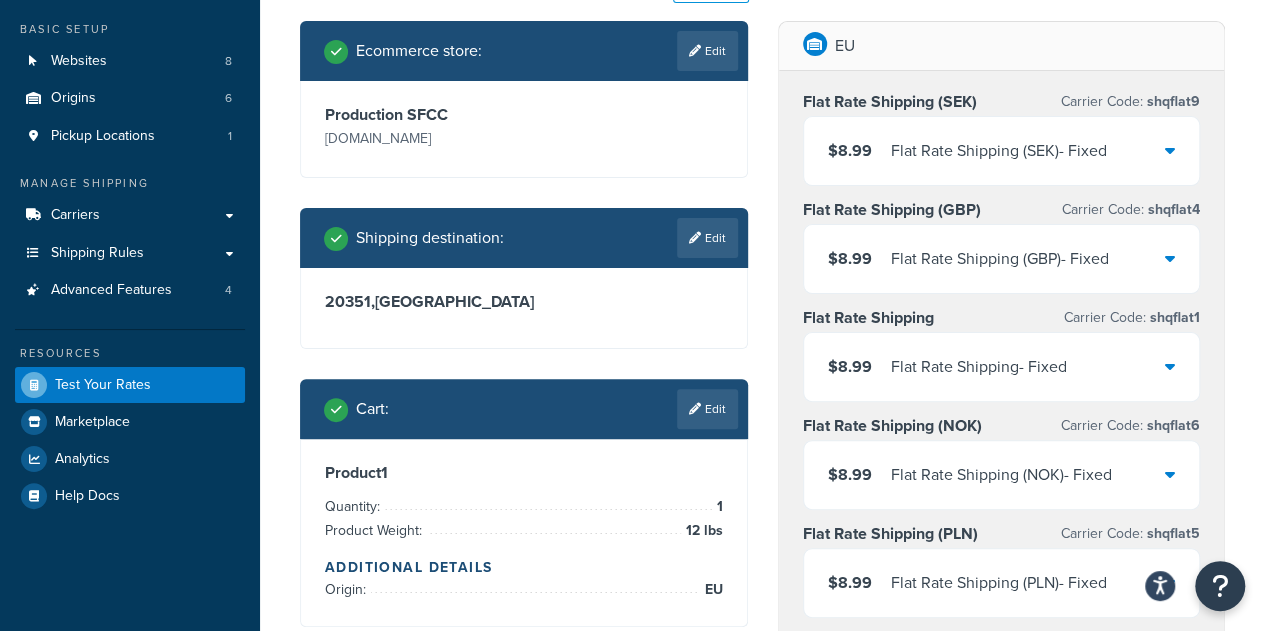 scroll, scrollTop: 93, scrollLeft: 0, axis: vertical 